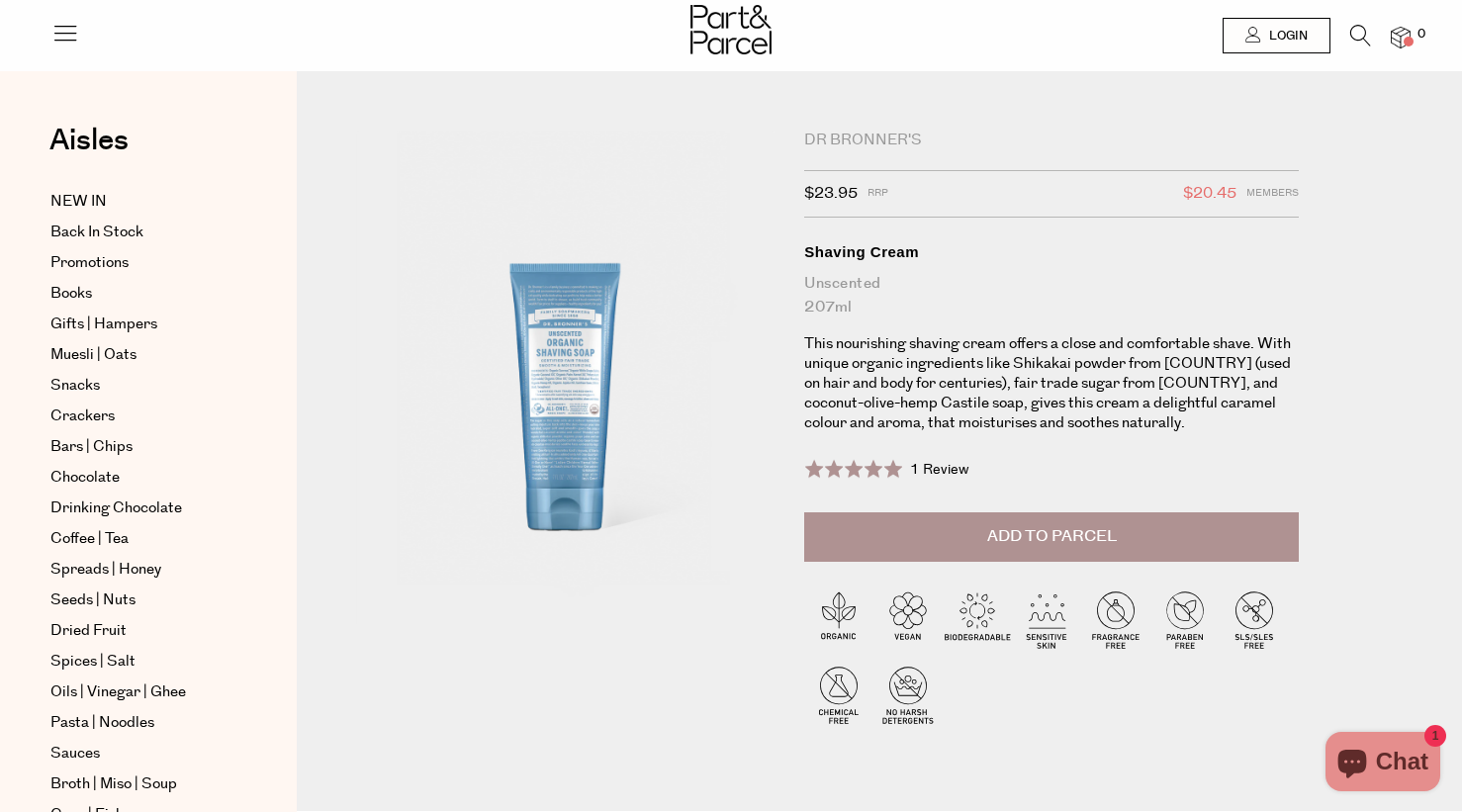 scroll, scrollTop: 0, scrollLeft: 0, axis: both 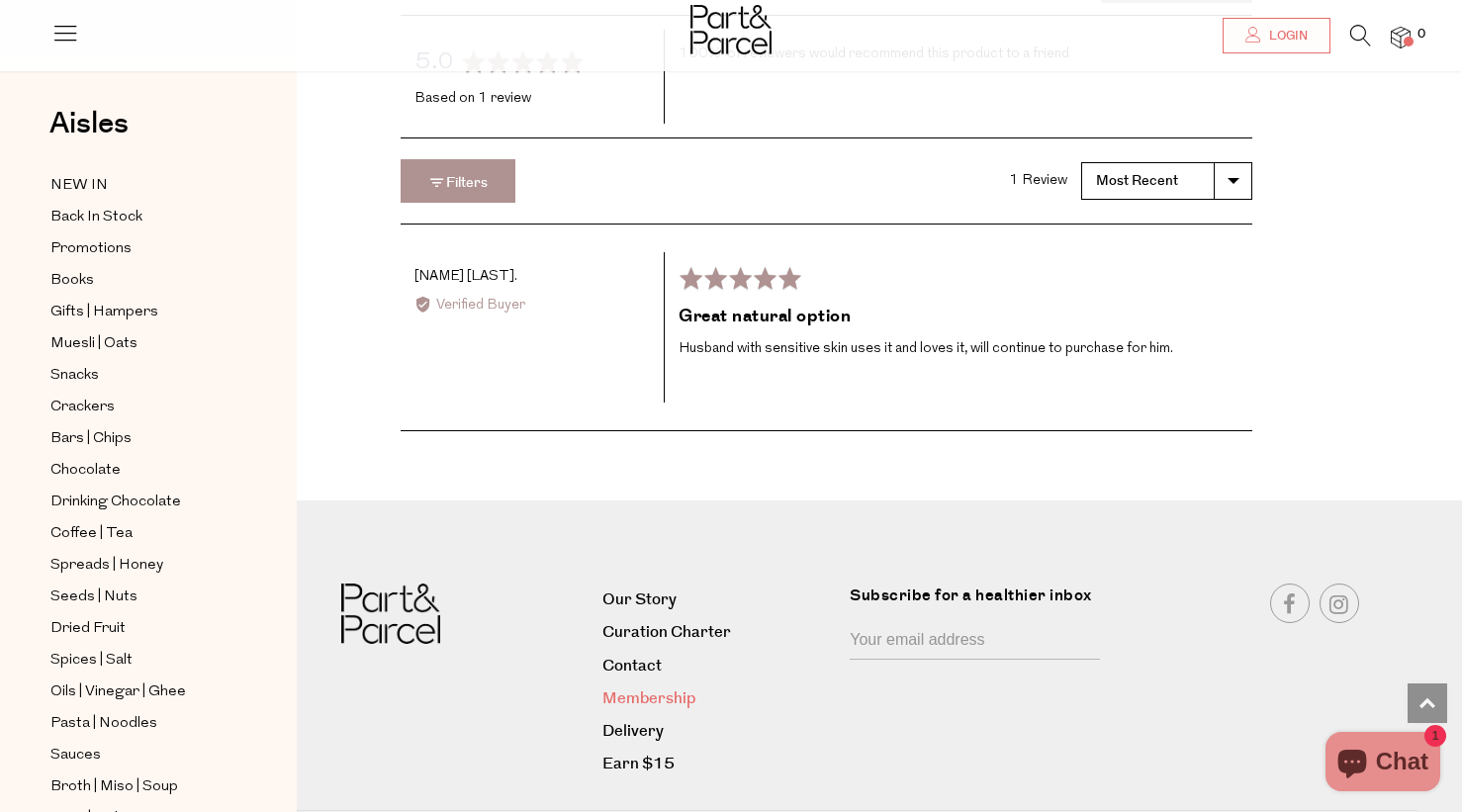 click on "Membership" at bounding box center [718, 698] 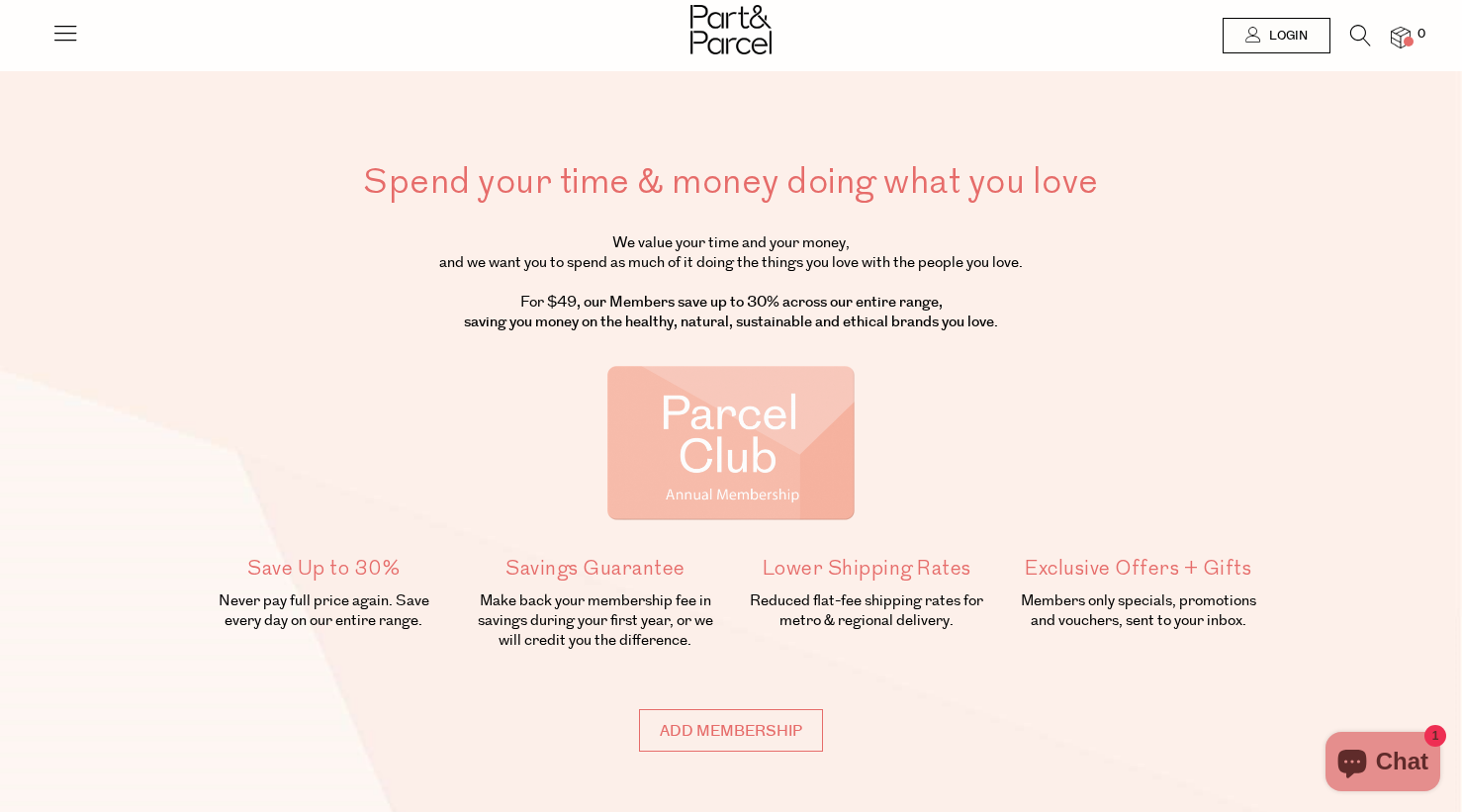scroll, scrollTop: 0, scrollLeft: 0, axis: both 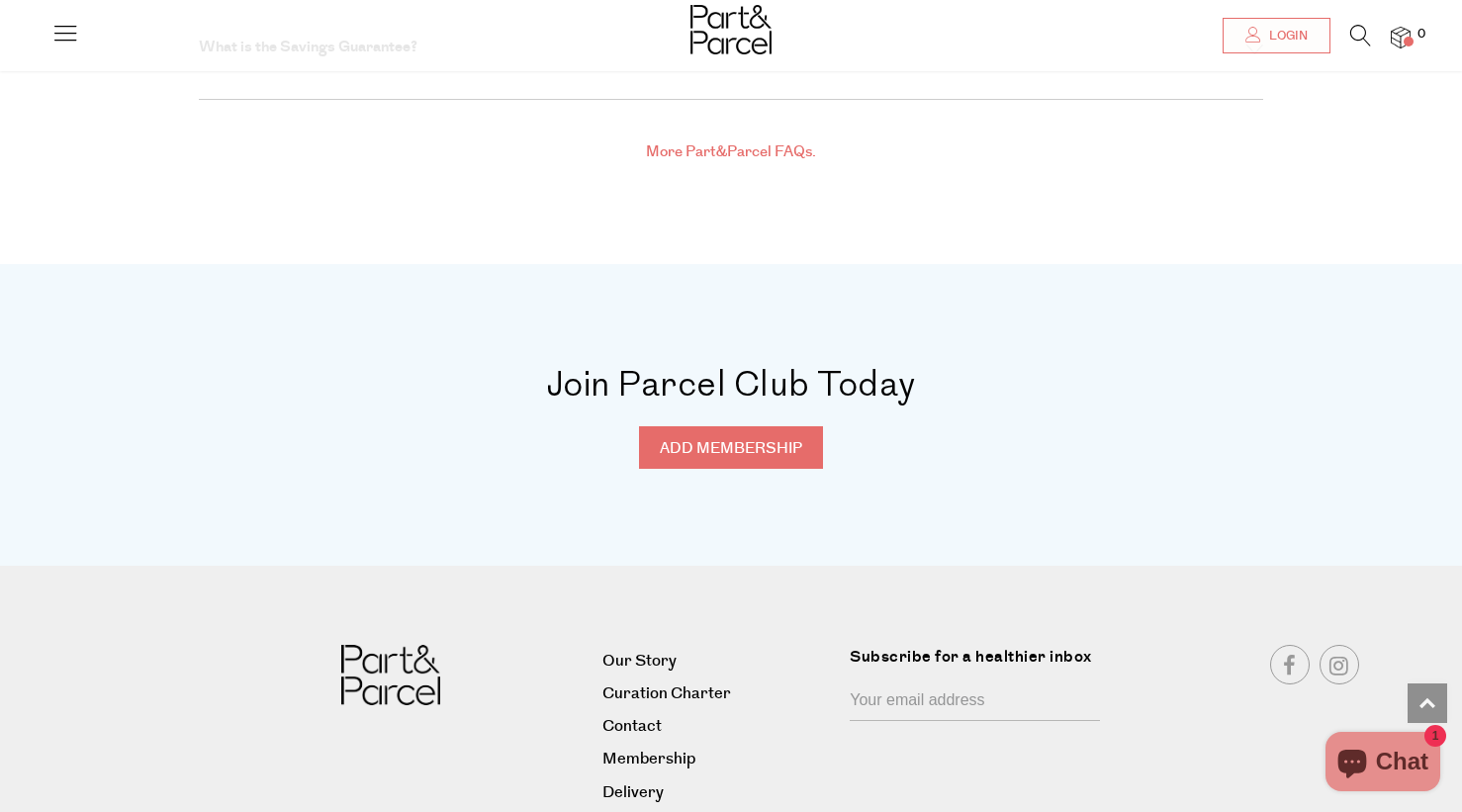 click on "Add membership" at bounding box center (731, 447) 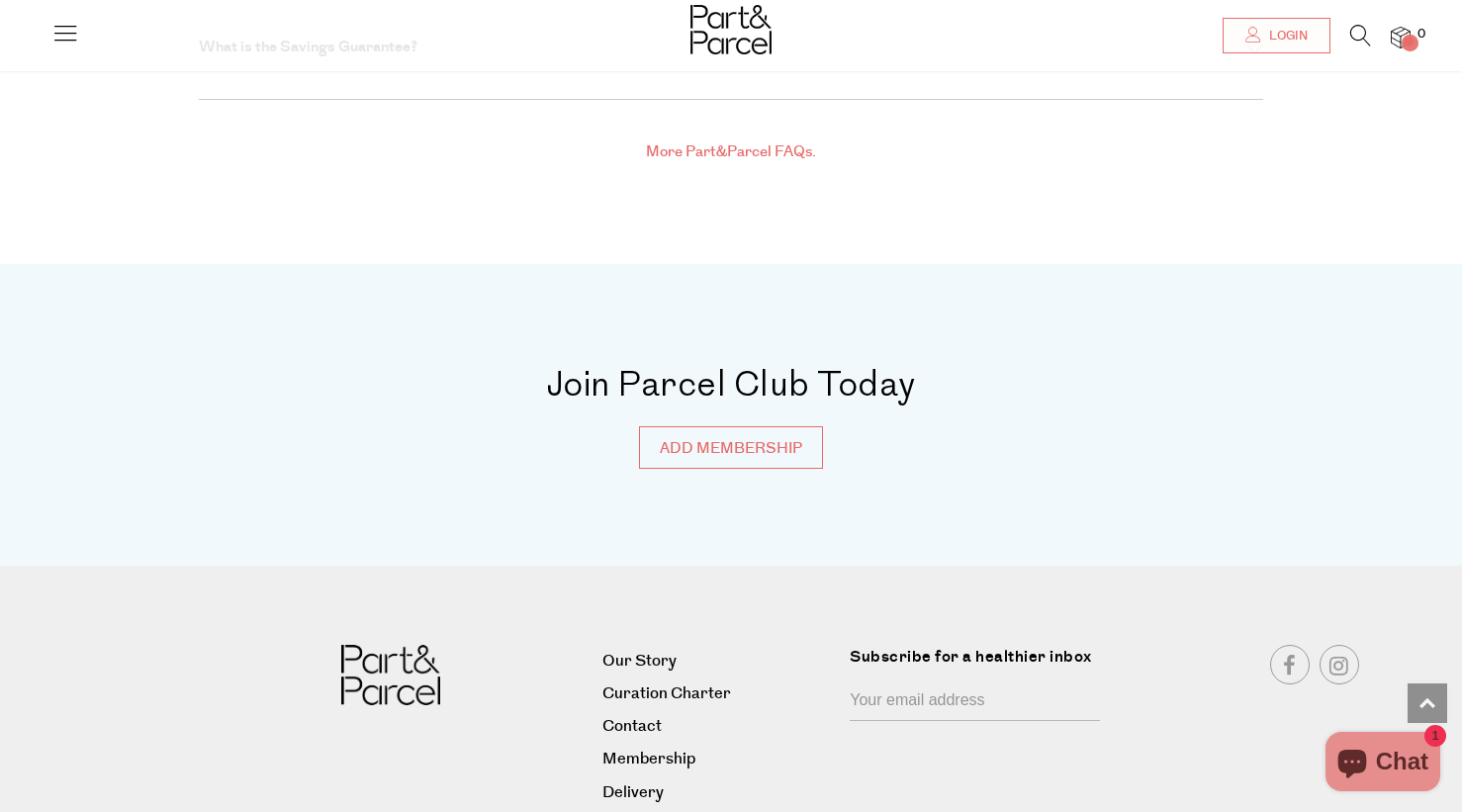 type on "ADDED" 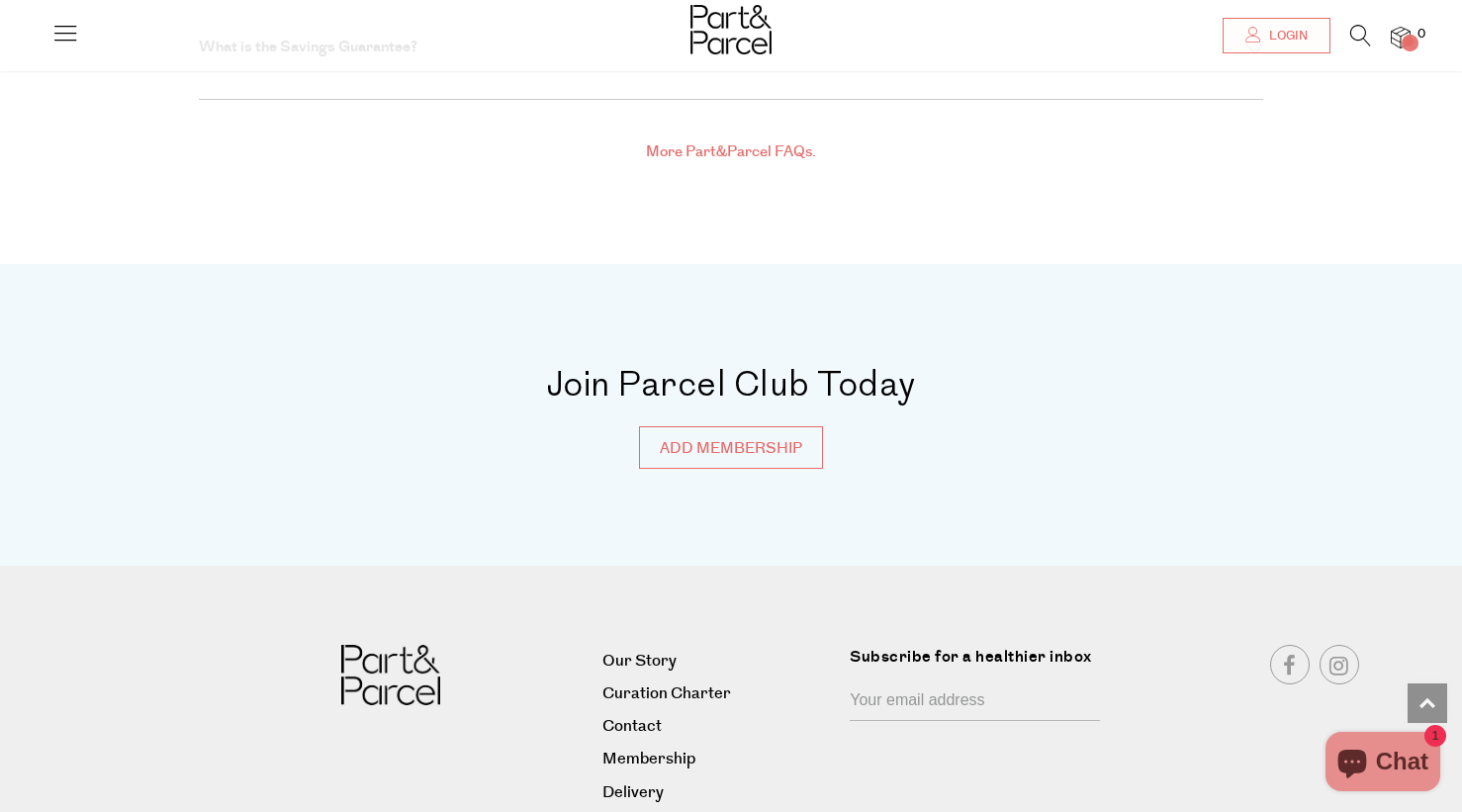 type on "ADDED" 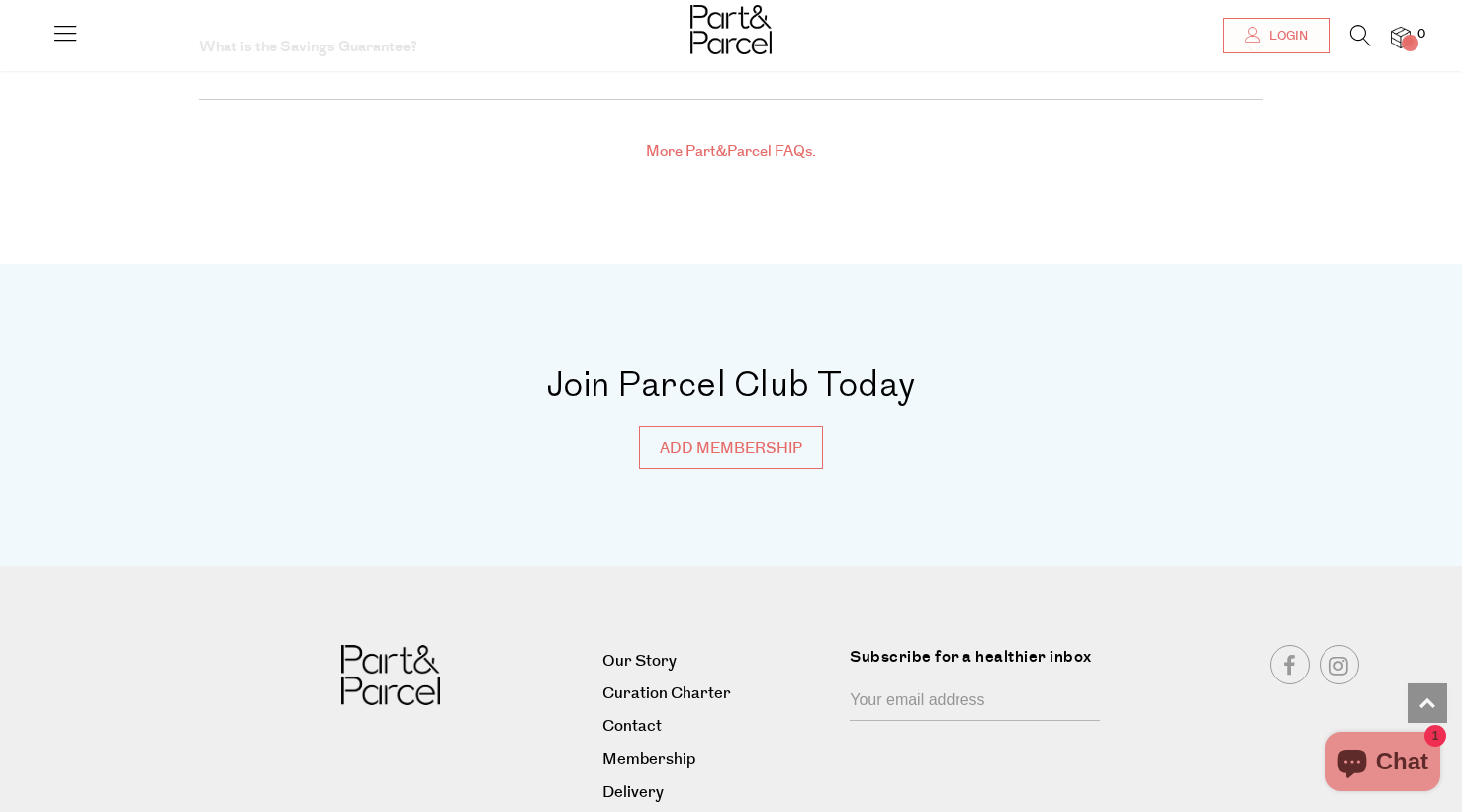 type on "ADDED" 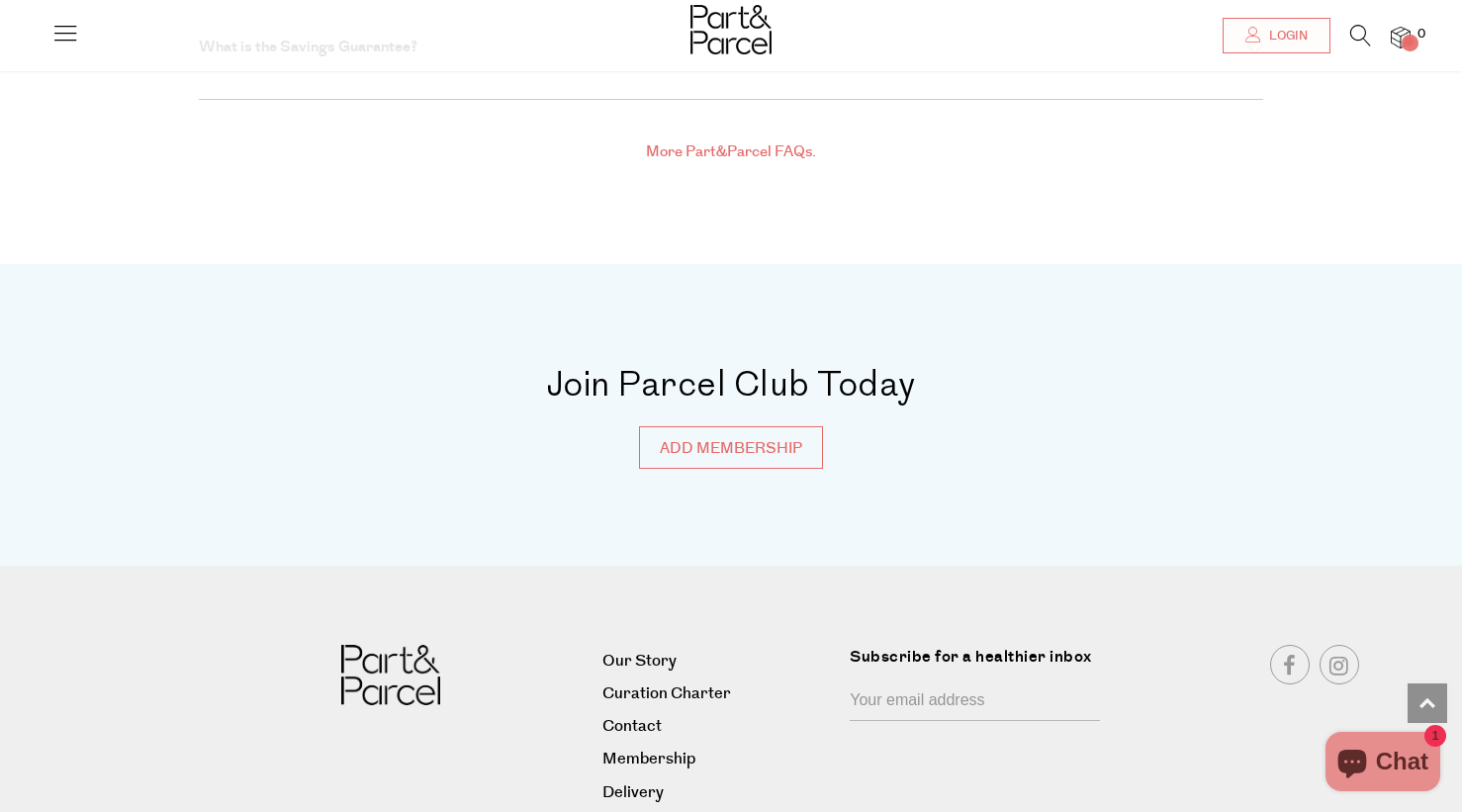 type on "ADDED" 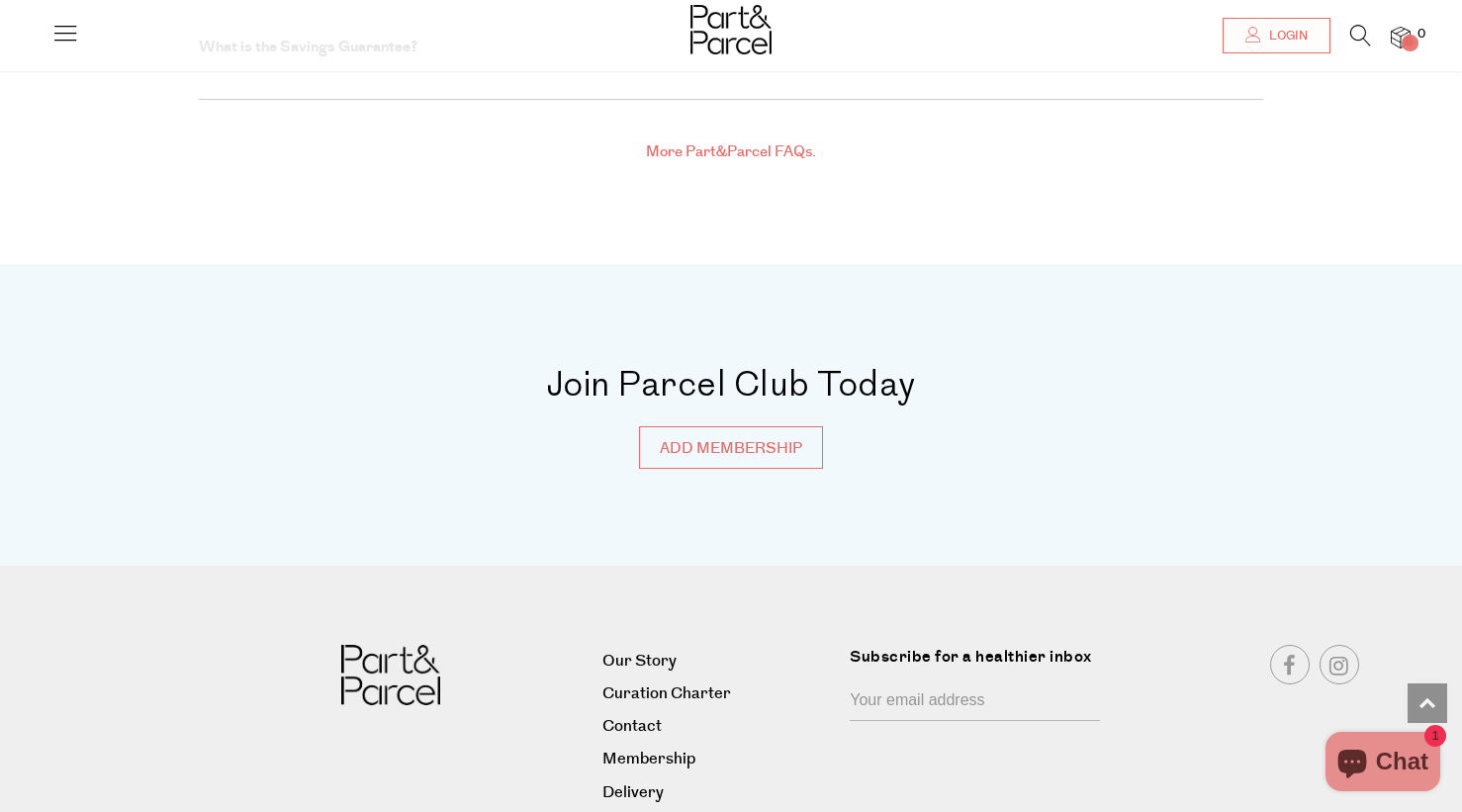 type on "ADDED" 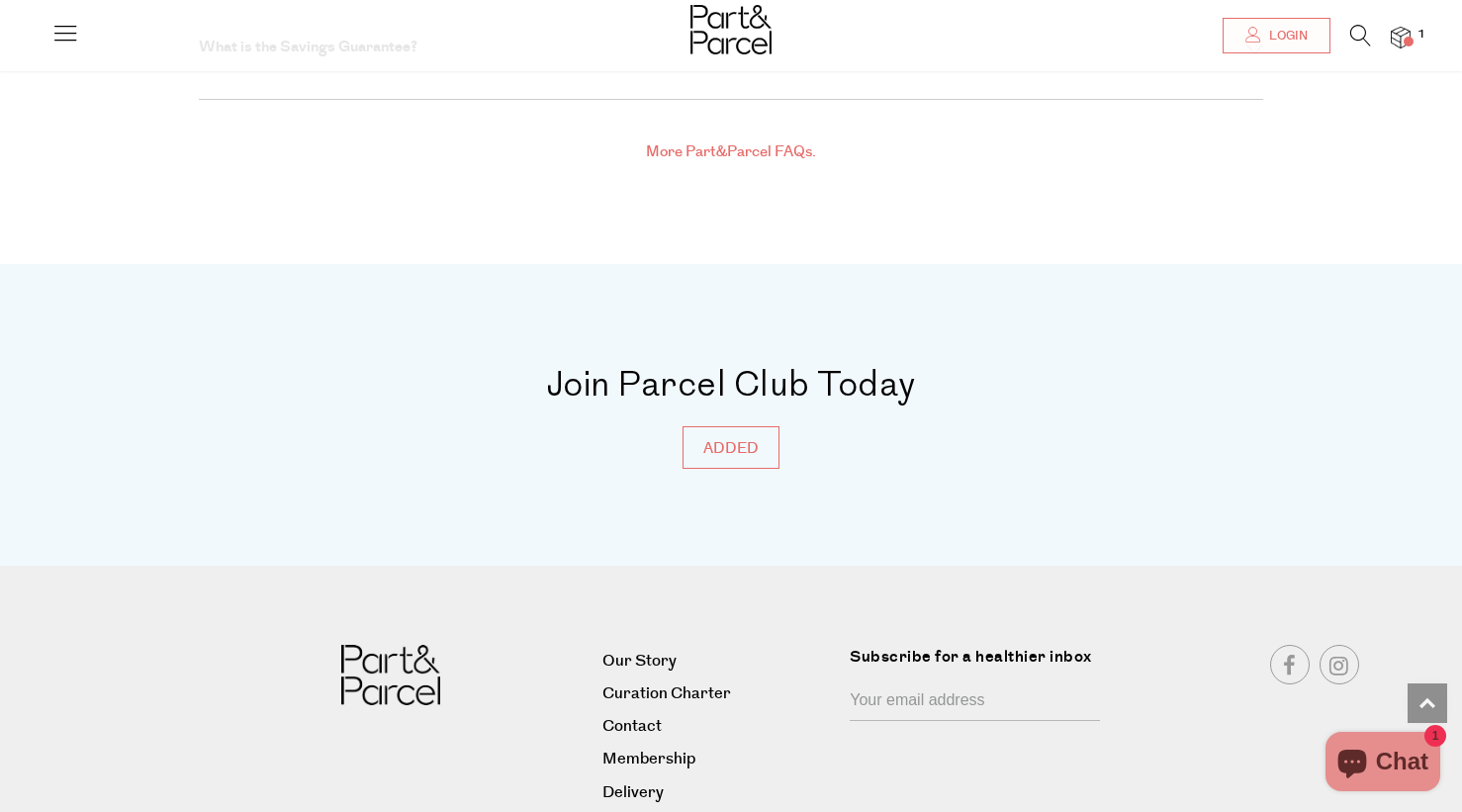 click at bounding box center [1401, 38] 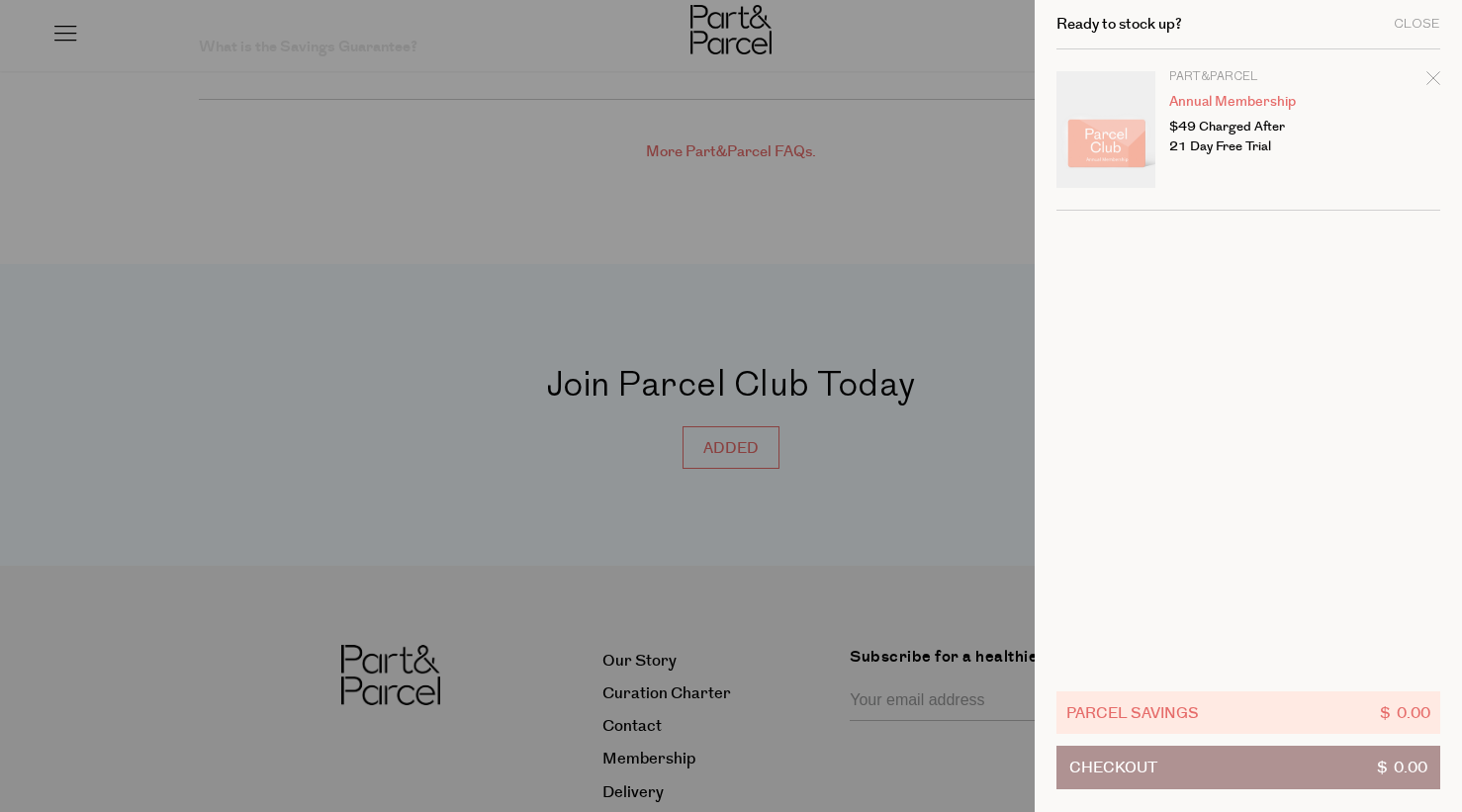click on "Annual Membership" at bounding box center (1245, 102) 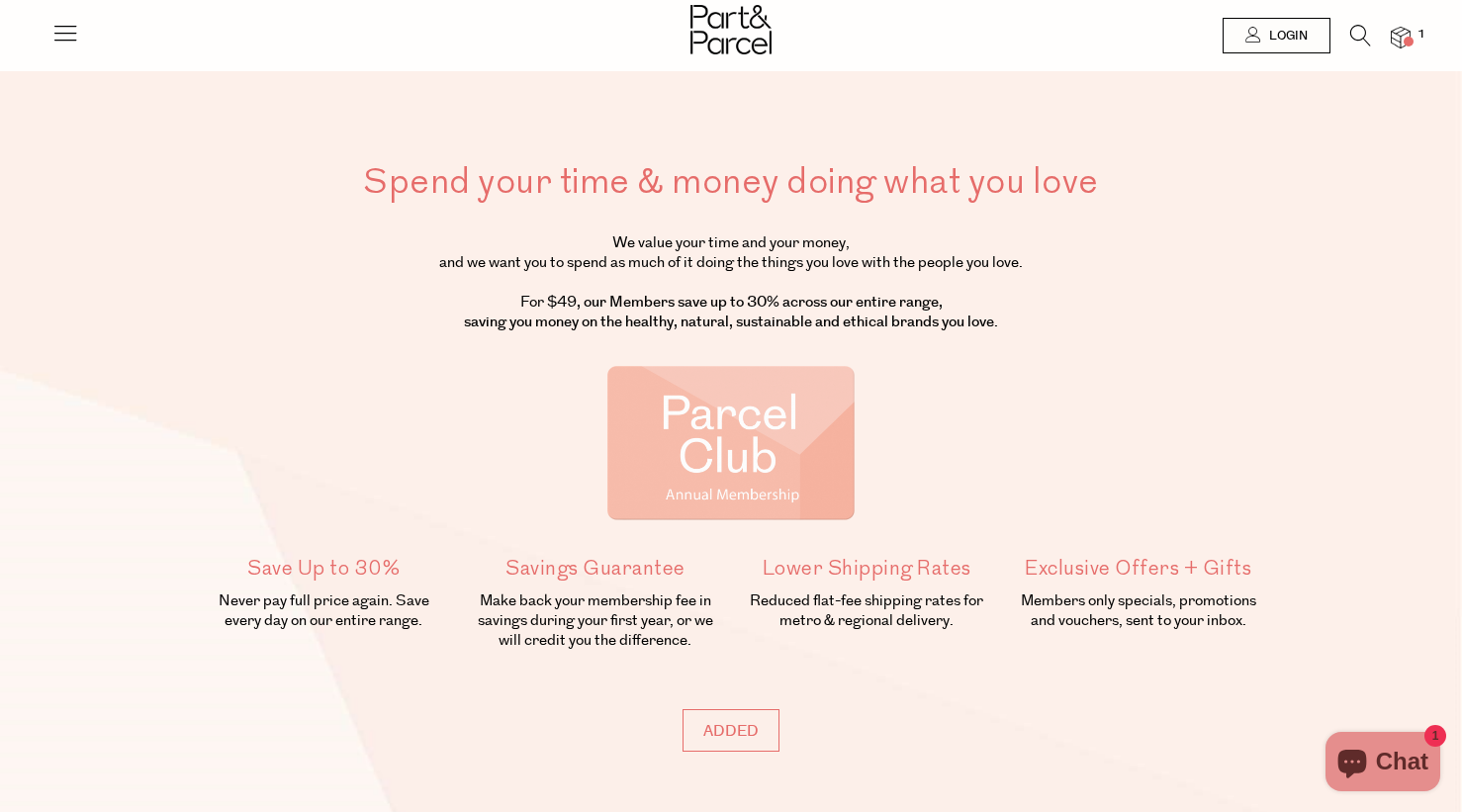 scroll, scrollTop: 0, scrollLeft: 0, axis: both 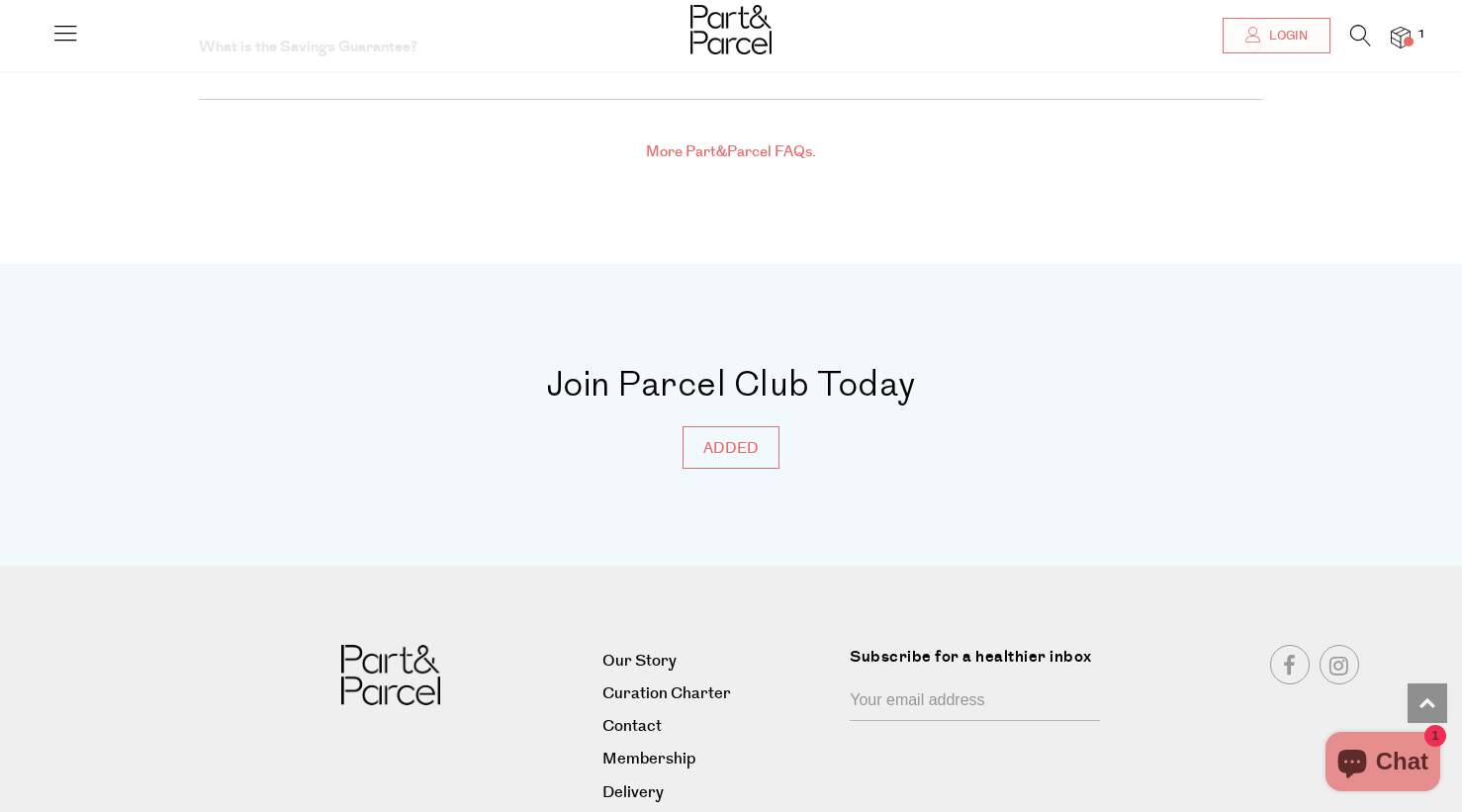 click at bounding box center [1401, 38] 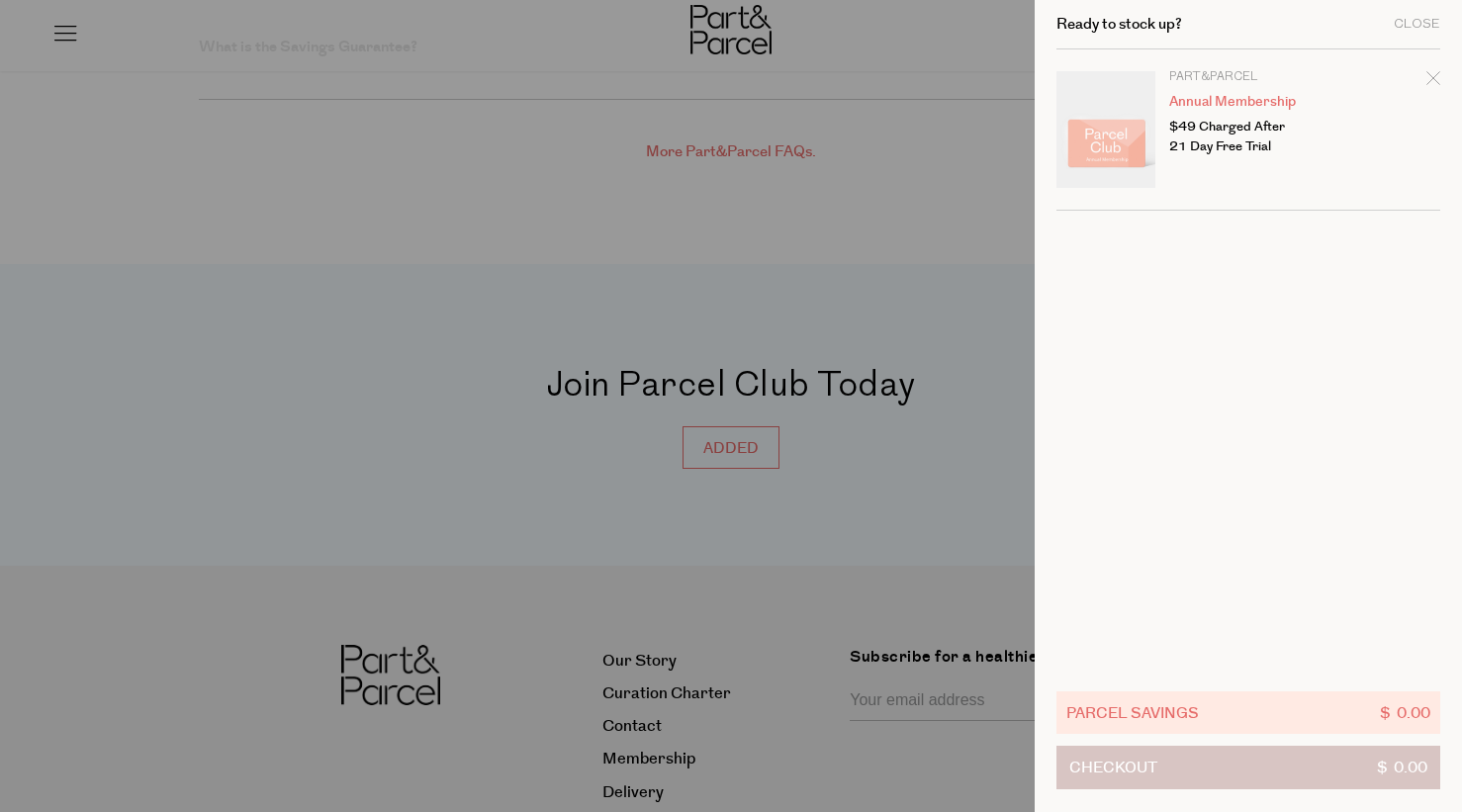 click on "Checkout $ 0.00" at bounding box center [1248, 767] 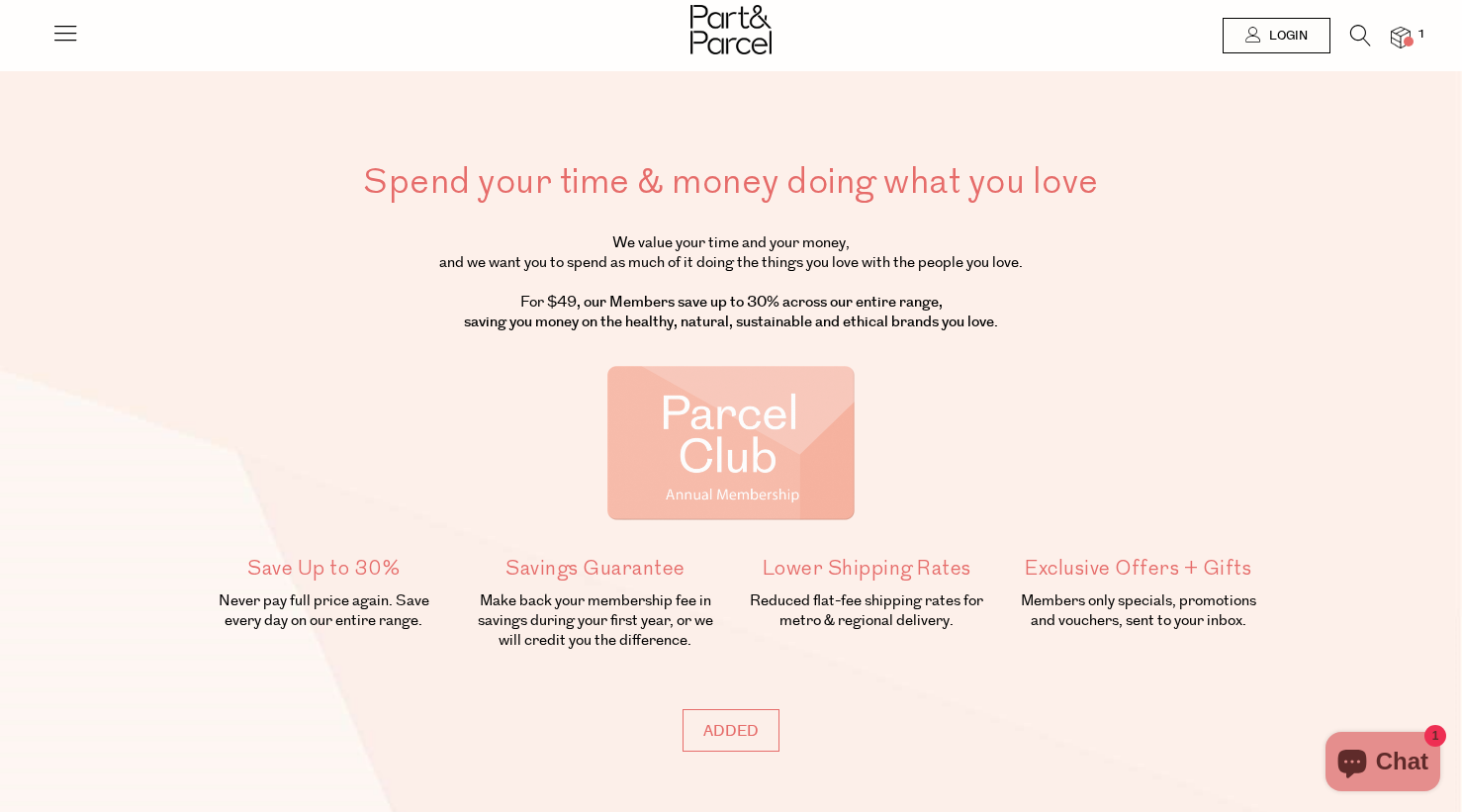 scroll, scrollTop: 0, scrollLeft: 0, axis: both 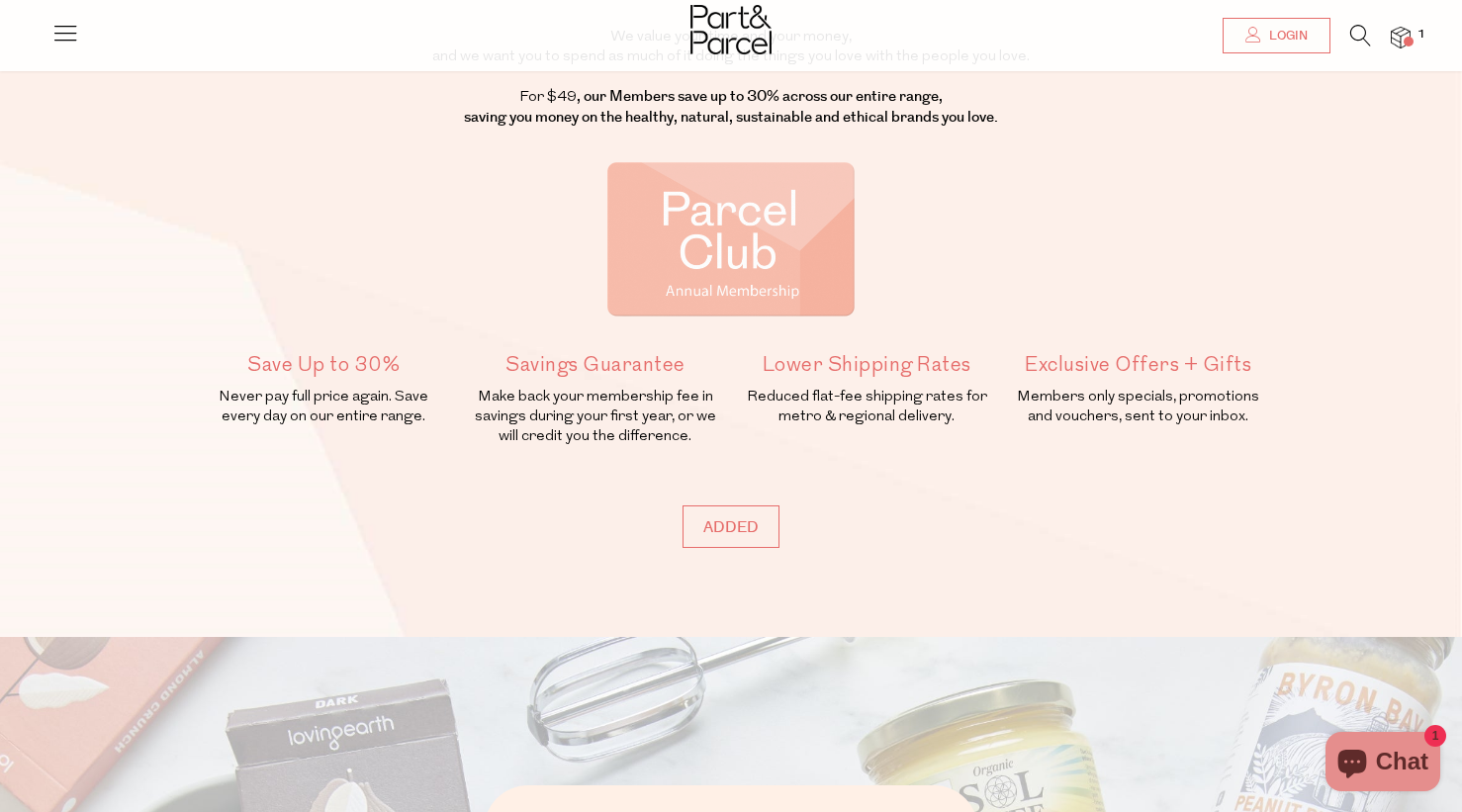 click at bounding box center (65, 33) 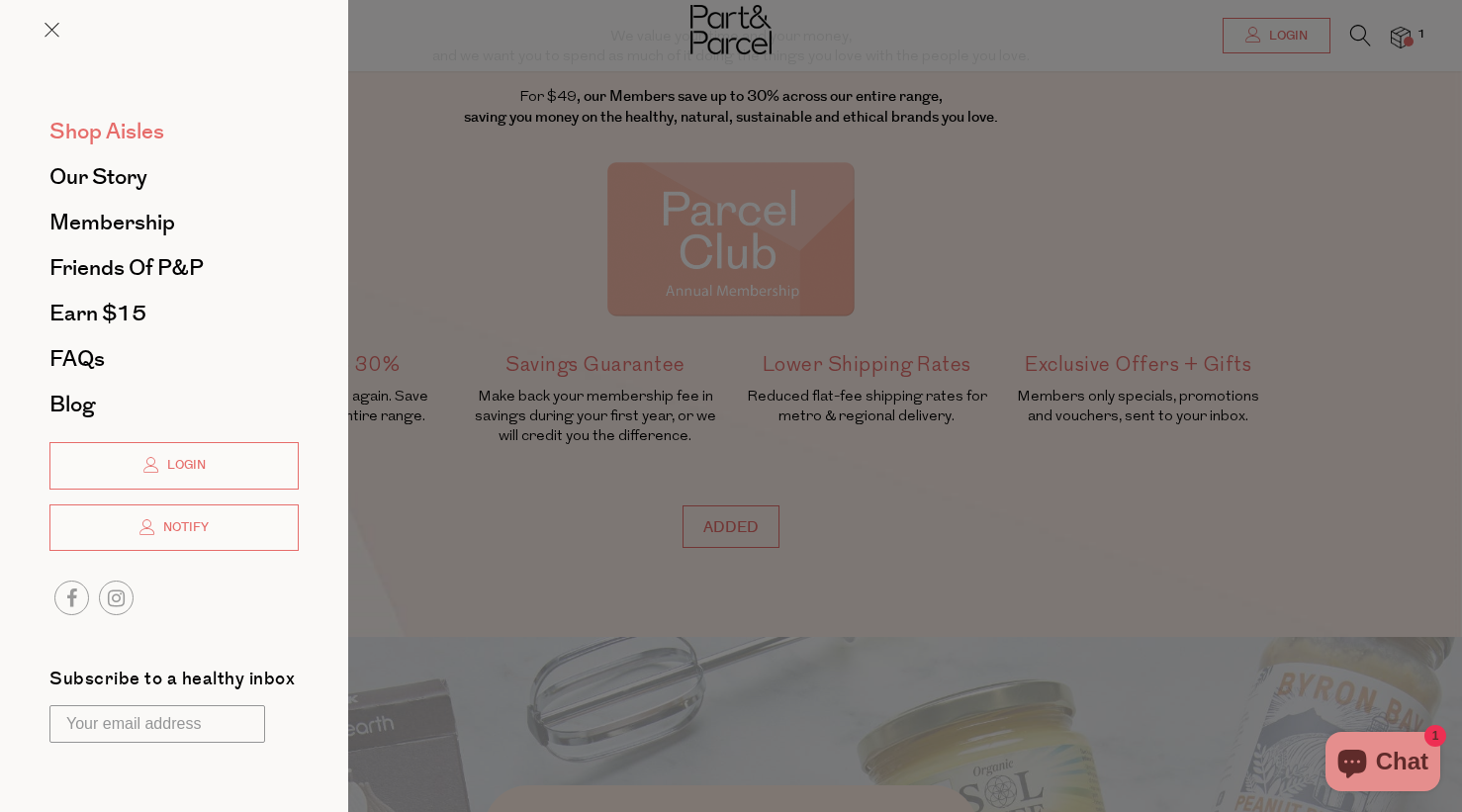 click on "Shop Aisles" at bounding box center [107, 132] 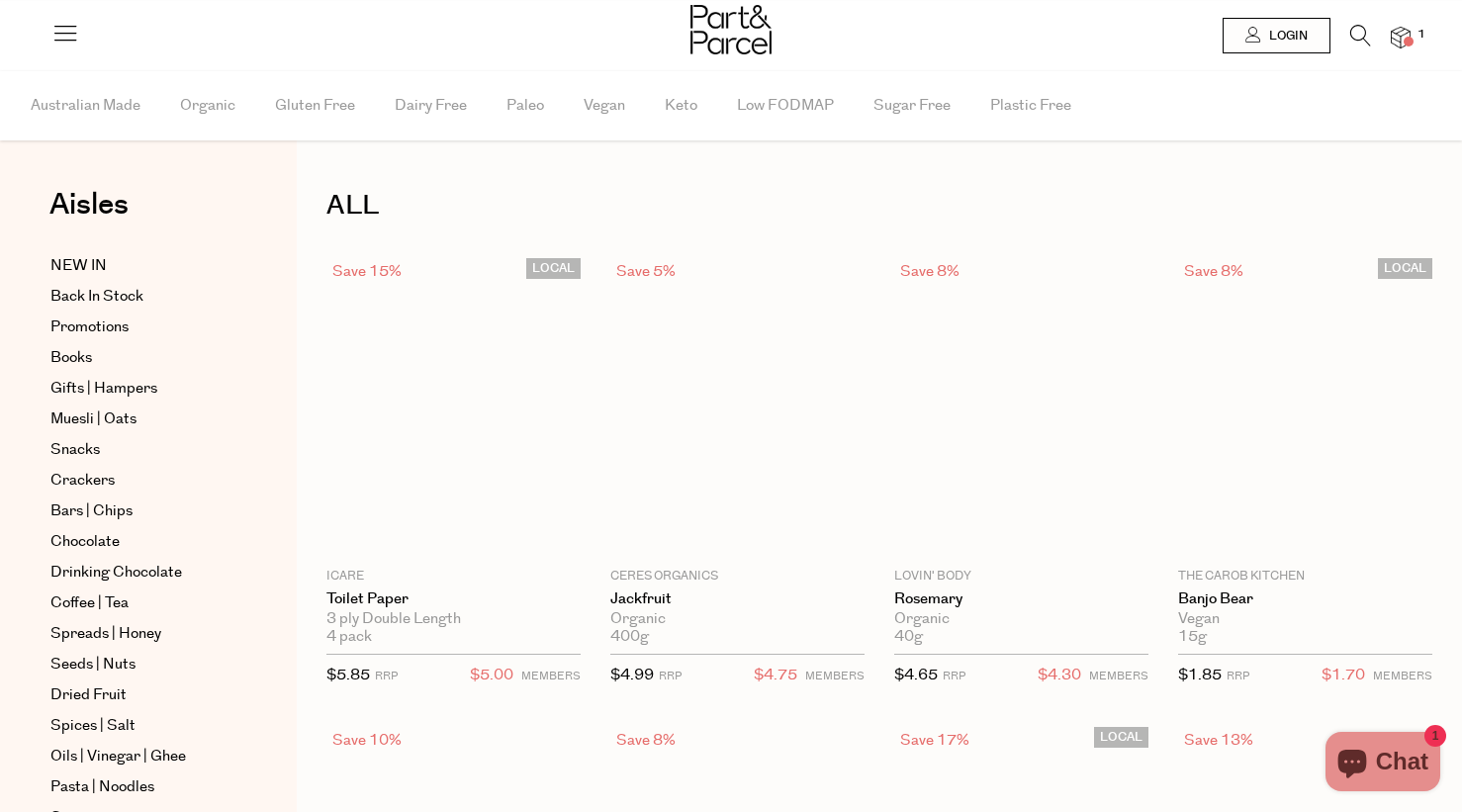 scroll, scrollTop: 0, scrollLeft: 0, axis: both 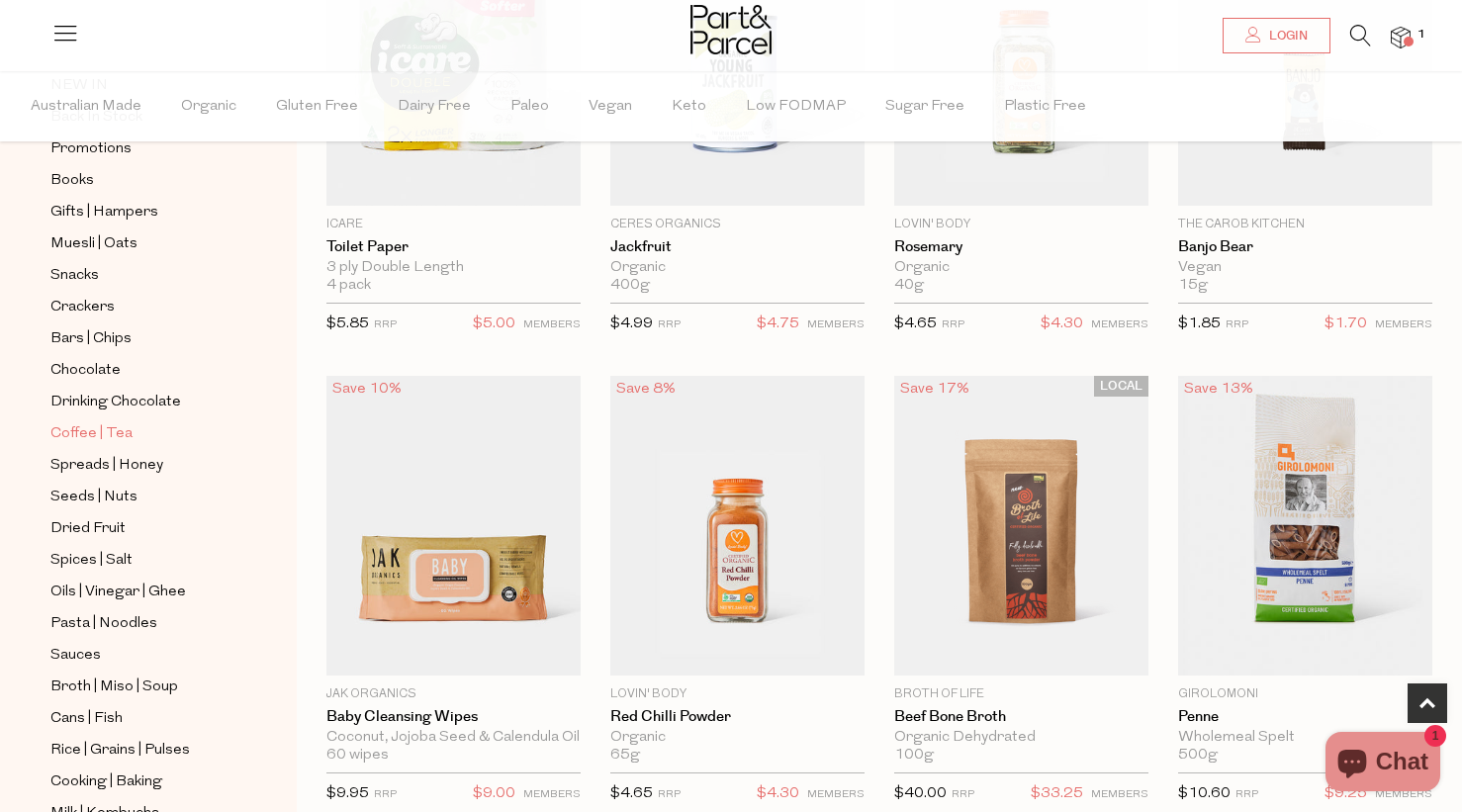 click on "Coffee | Tea" at bounding box center [91, 434] 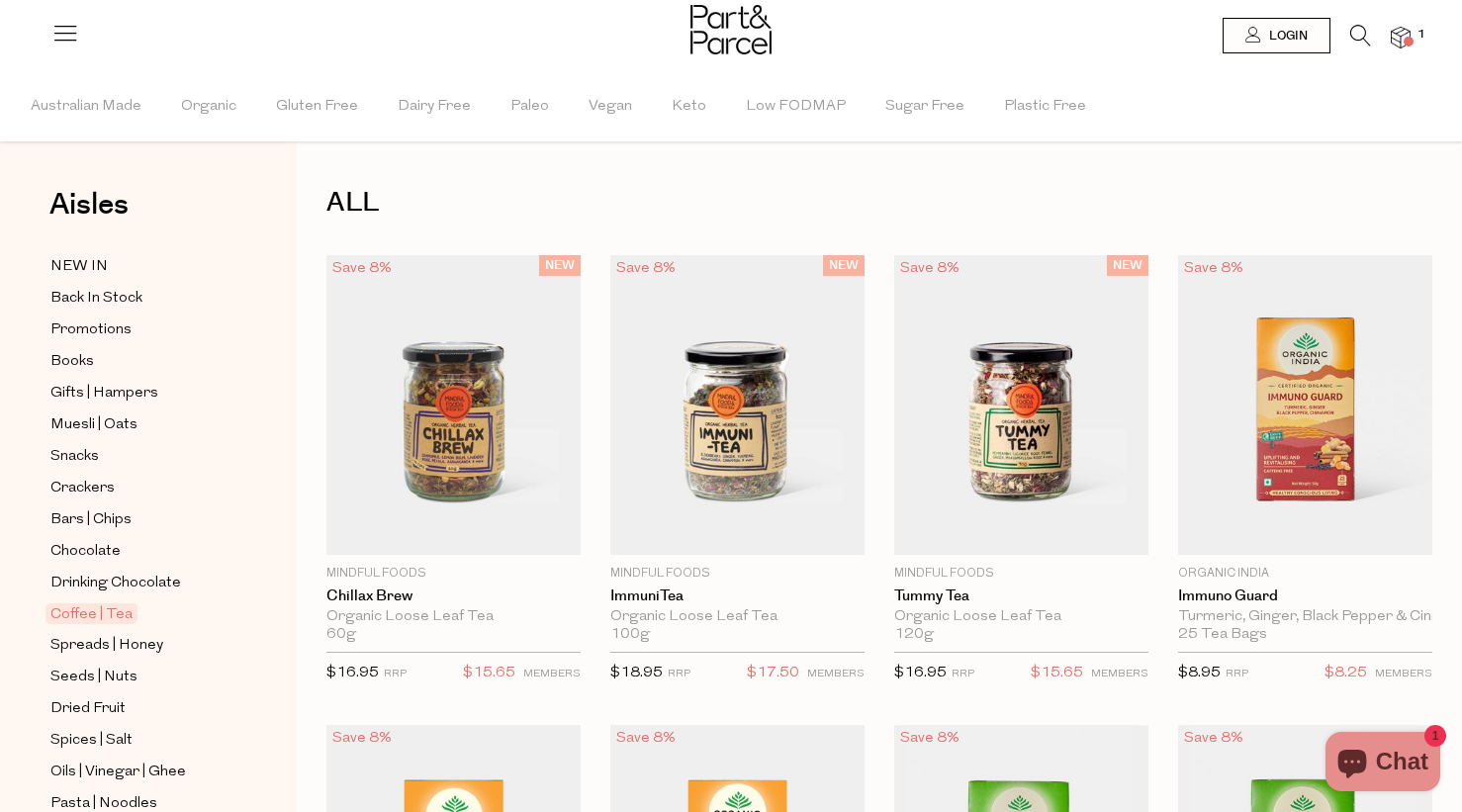 scroll, scrollTop: 0, scrollLeft: 0, axis: both 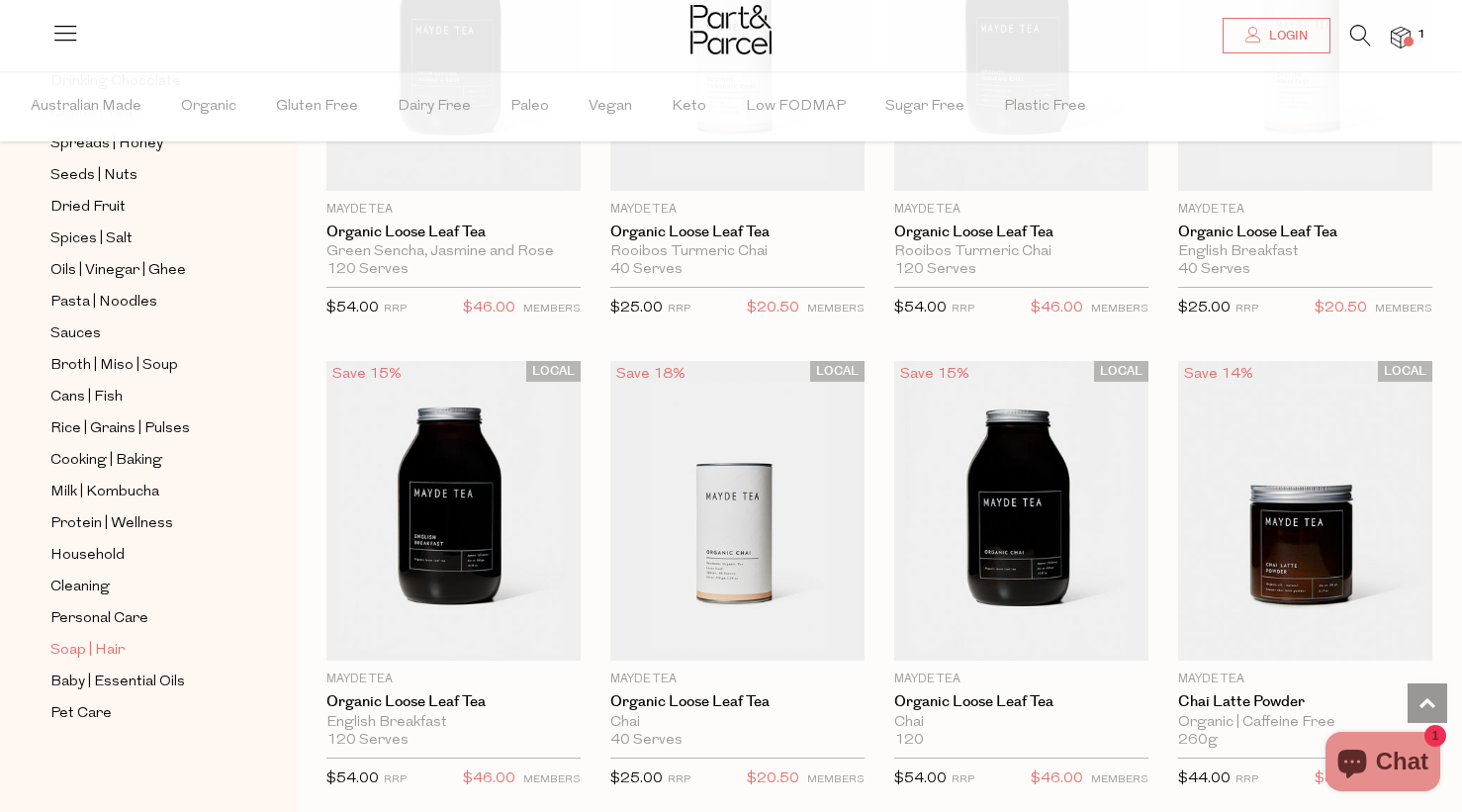 click on "Soap | Hair" at bounding box center (87, 651) 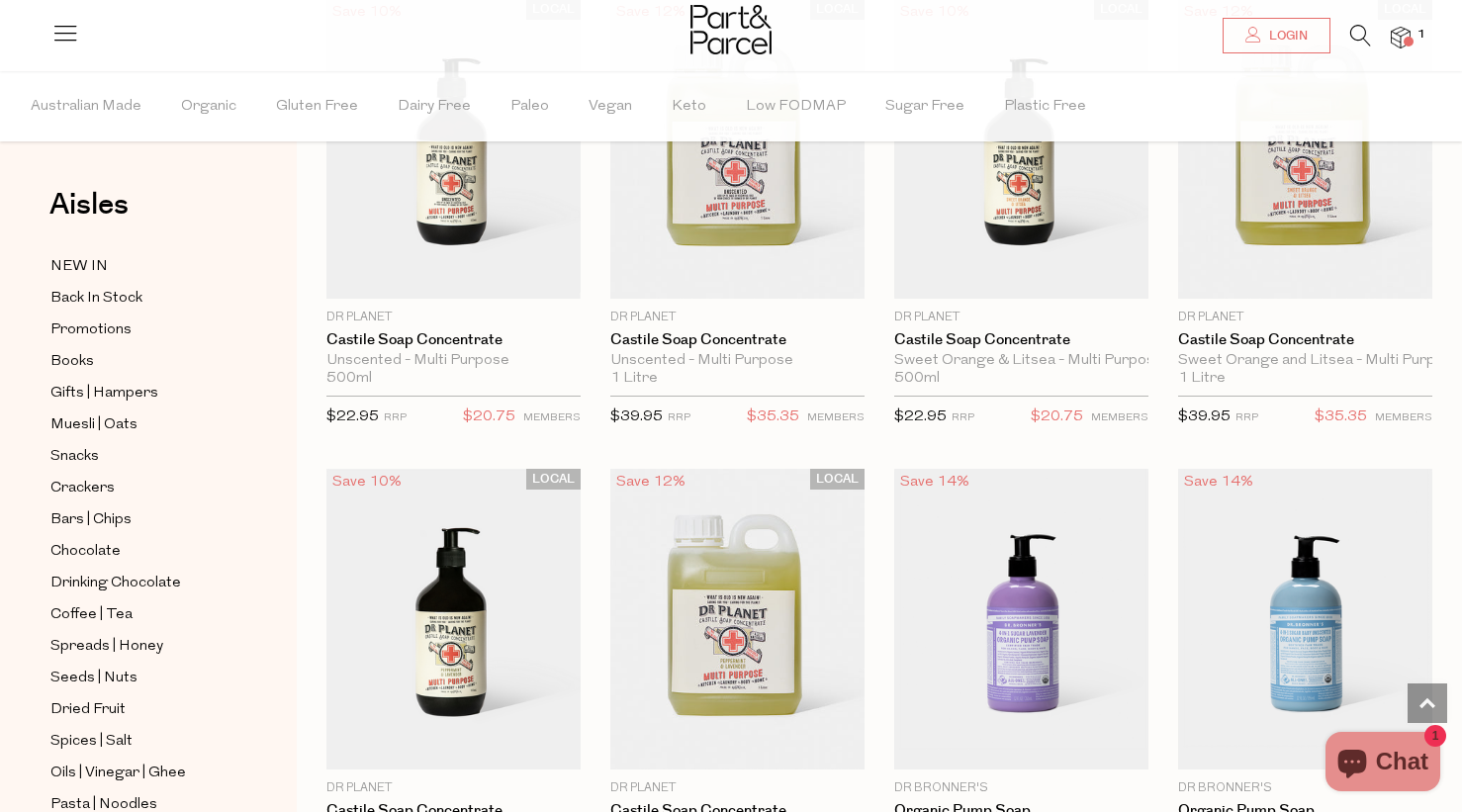 scroll, scrollTop: 503, scrollLeft: 0, axis: vertical 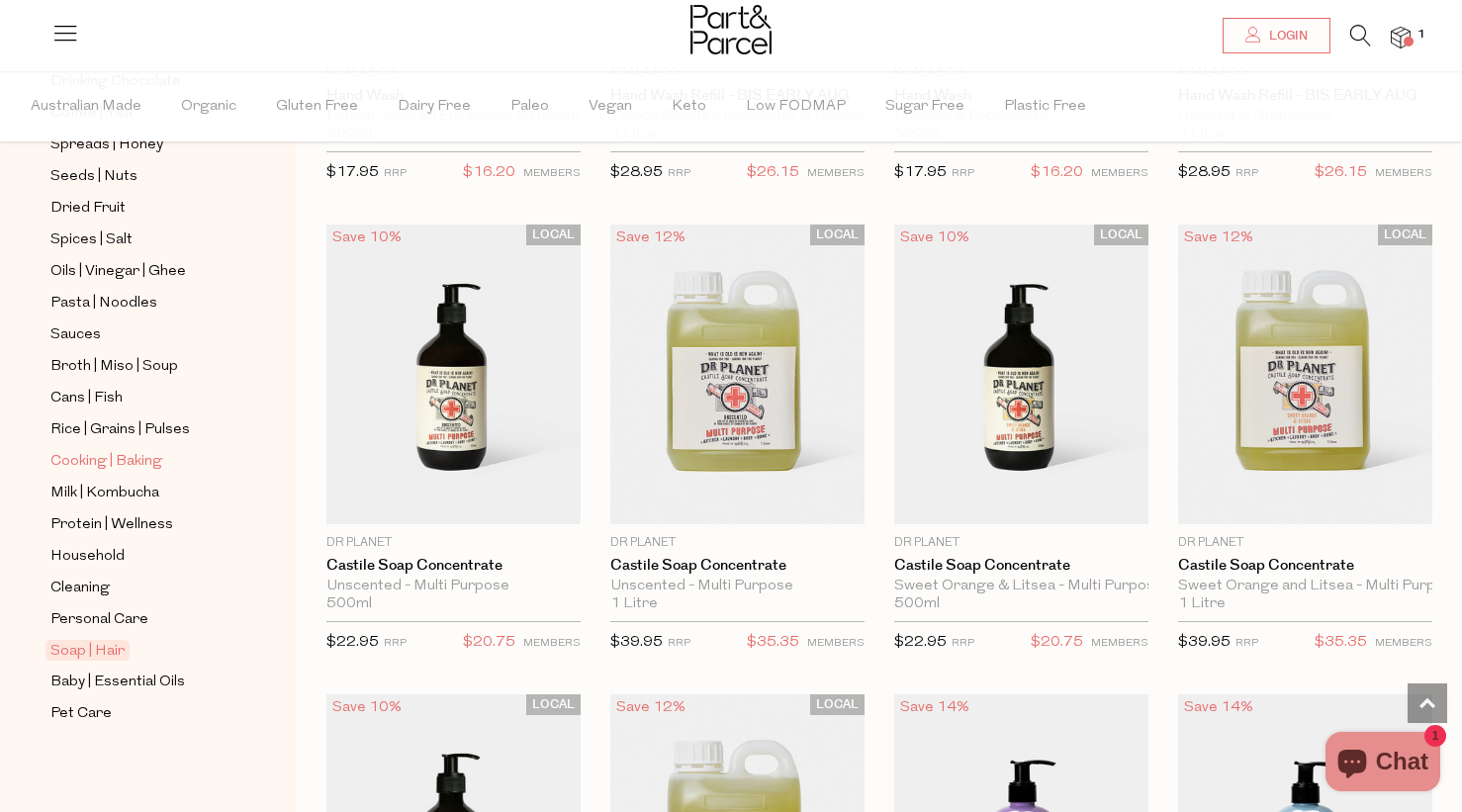 click on "Cooking | Baking" at bounding box center (106, 462) 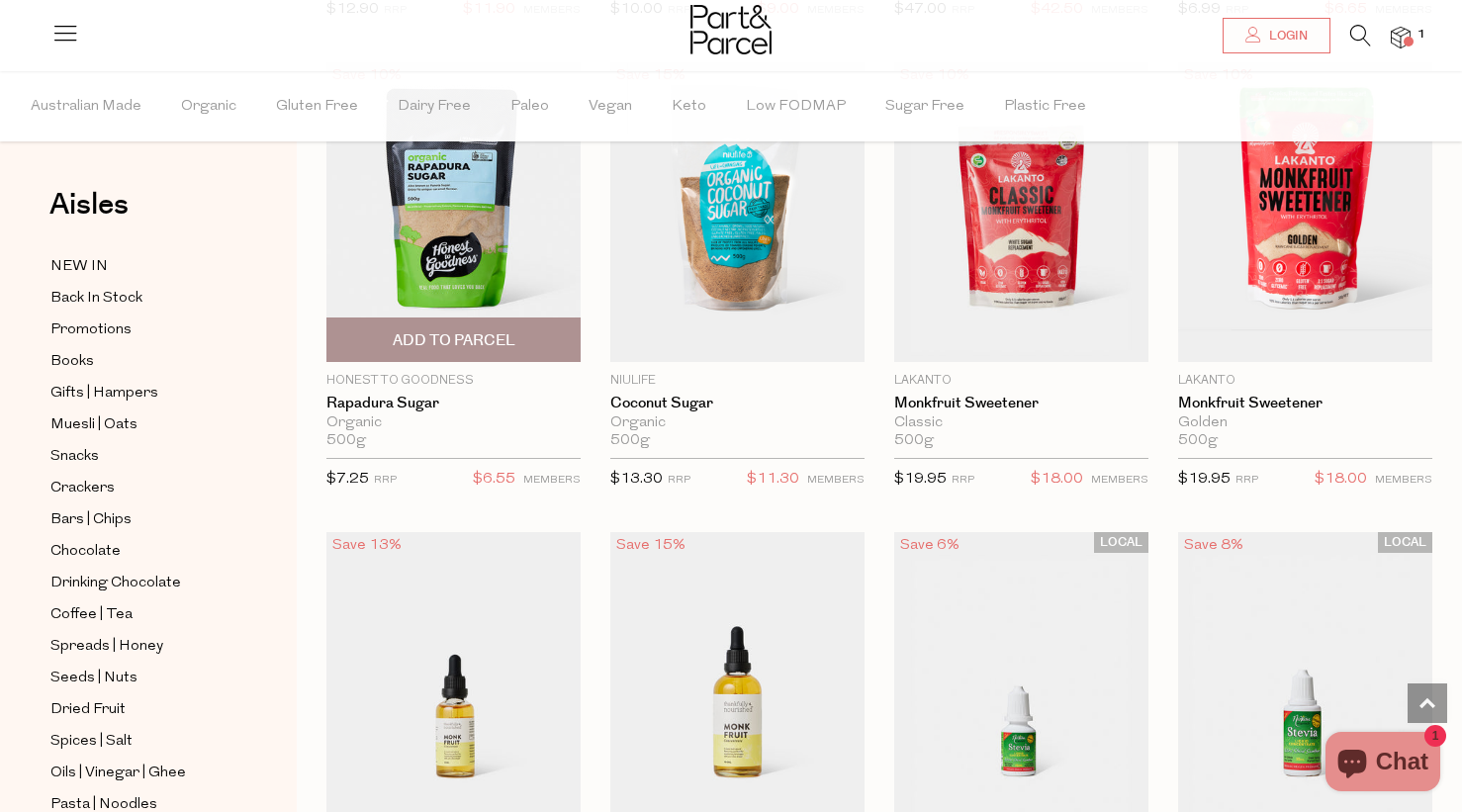 scroll, scrollTop: 4483, scrollLeft: 0, axis: vertical 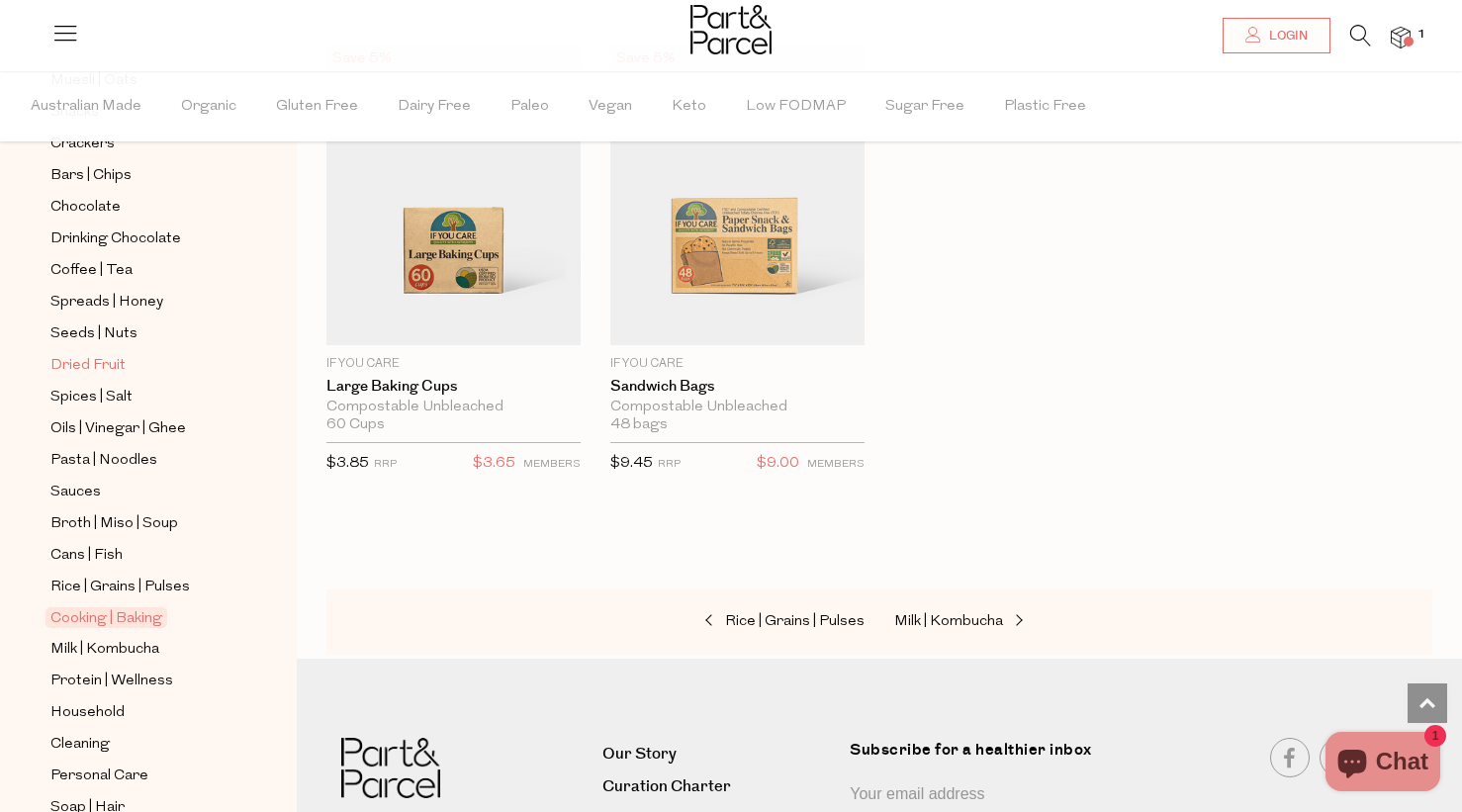 click on "Dried Fruit" at bounding box center [88, 366] 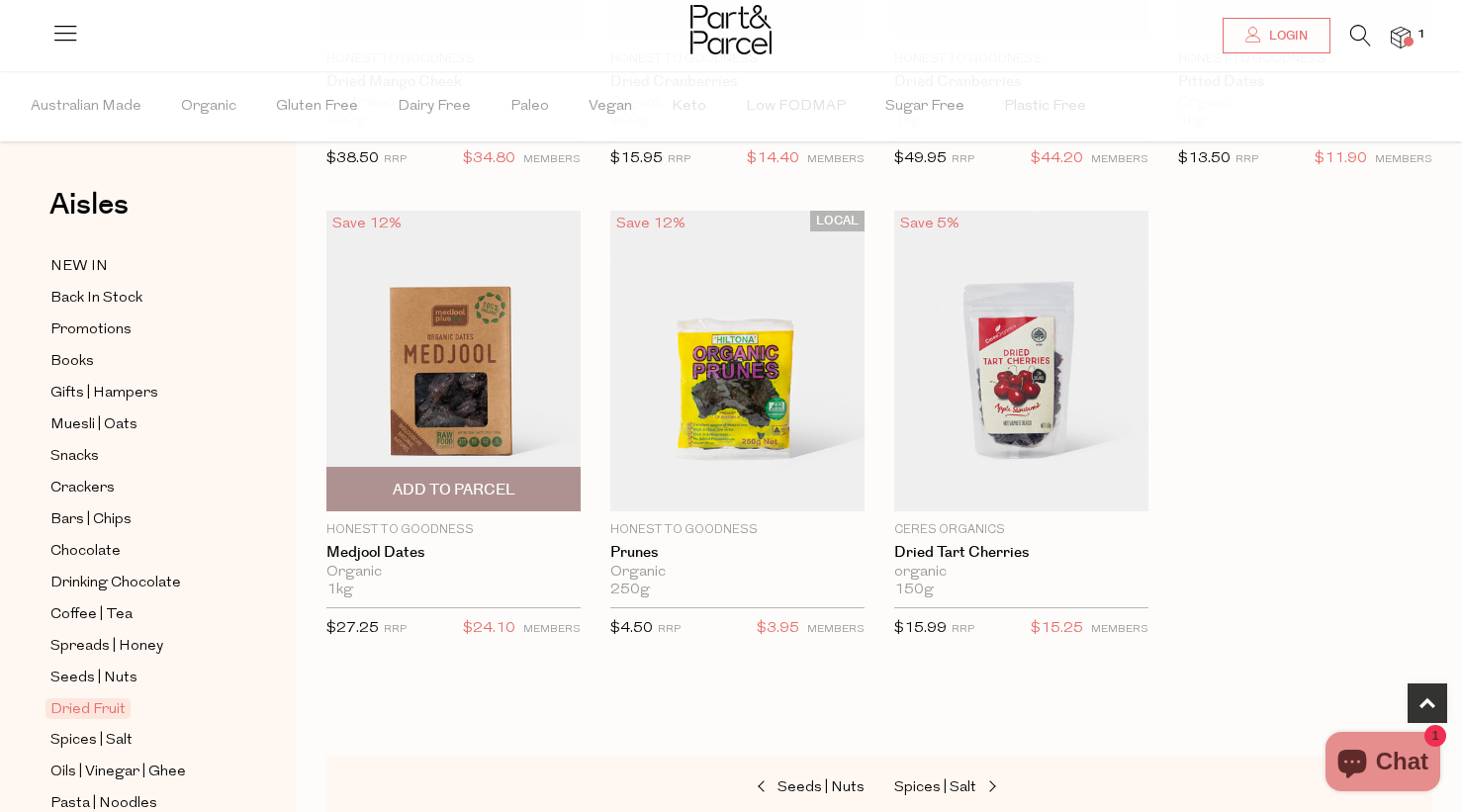 scroll, scrollTop: 993, scrollLeft: 0, axis: vertical 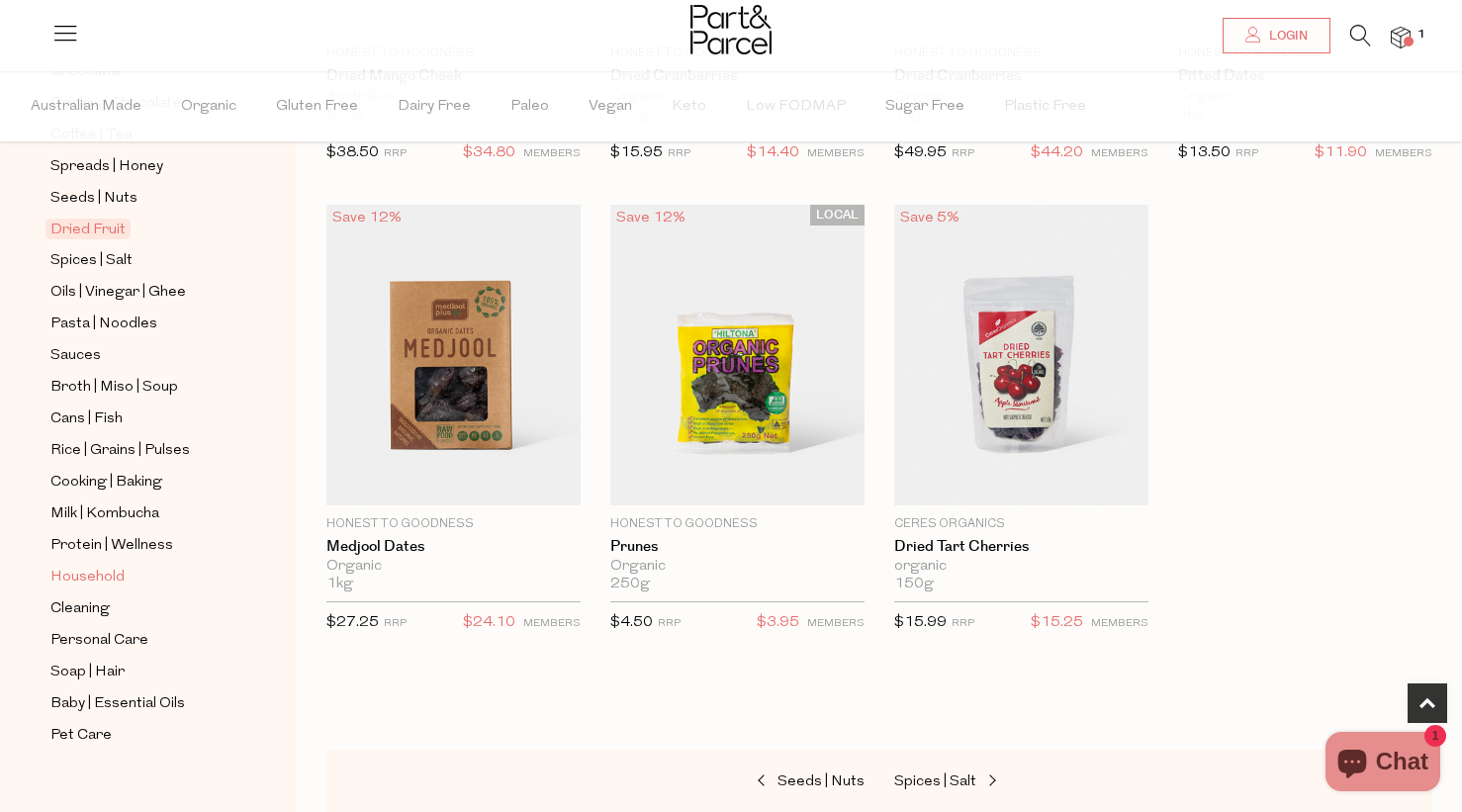 click on "Household" at bounding box center [87, 578] 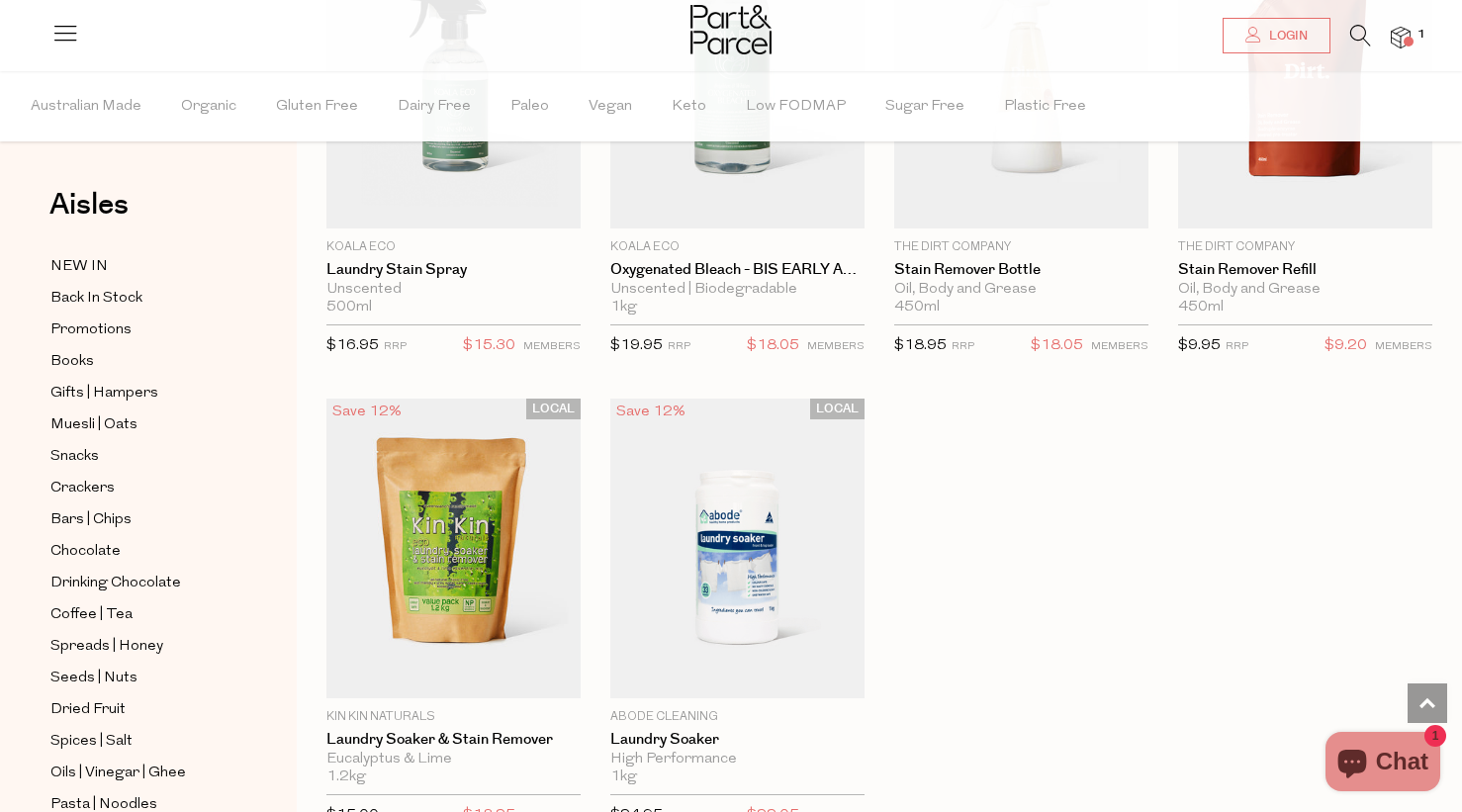 scroll, scrollTop: 5542, scrollLeft: 0, axis: vertical 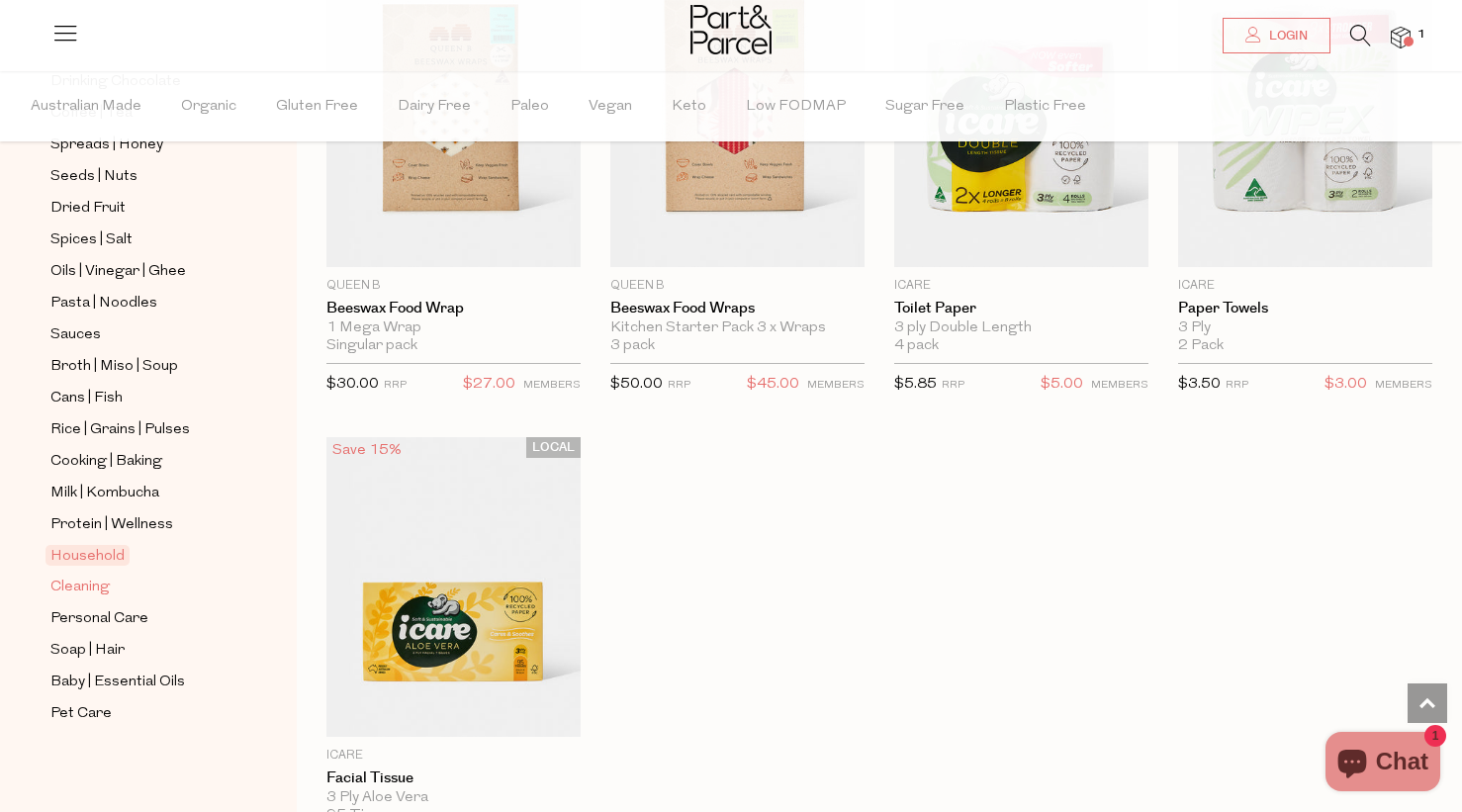 click on "Cleaning" at bounding box center (80, 587) 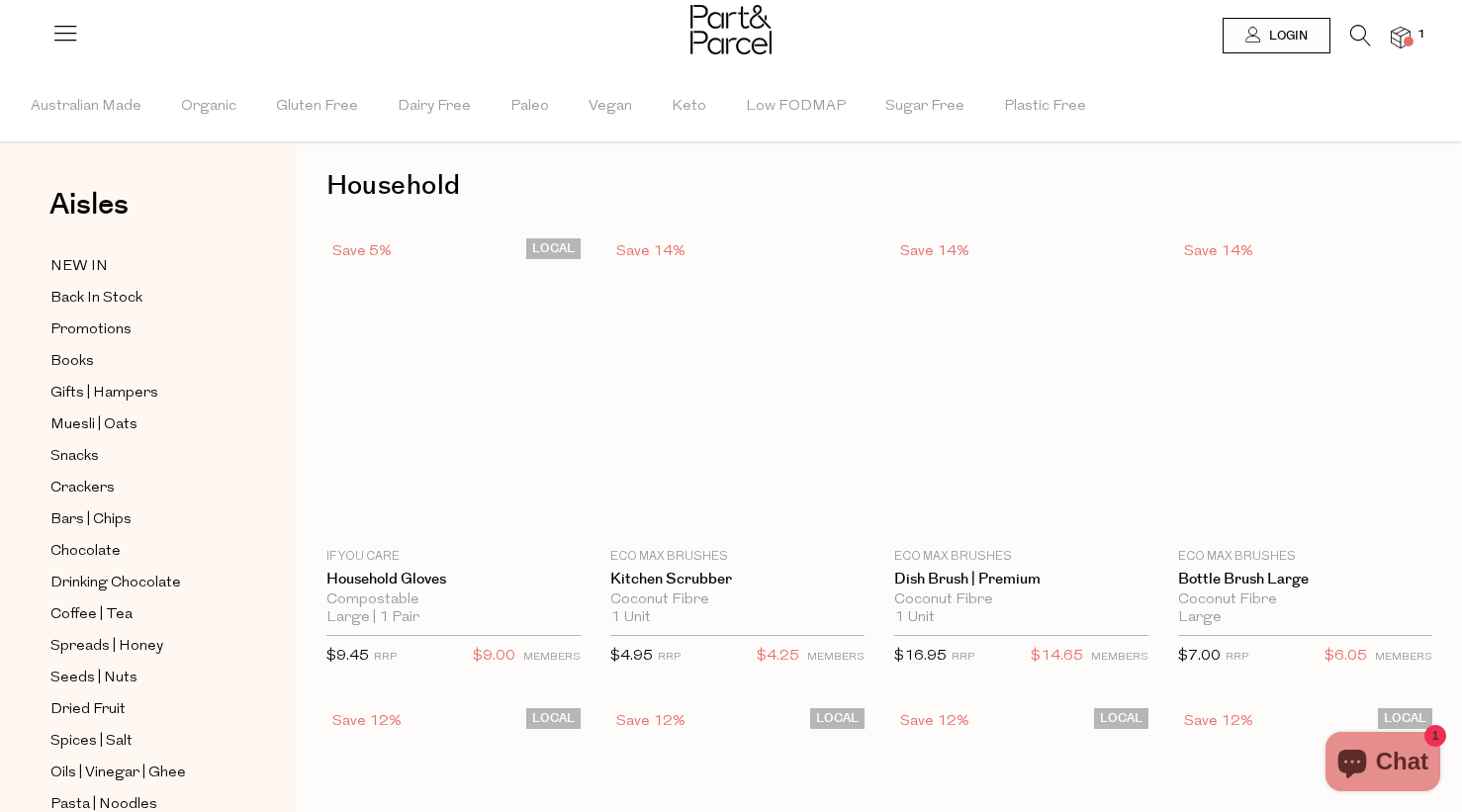 scroll, scrollTop: 0, scrollLeft: 0, axis: both 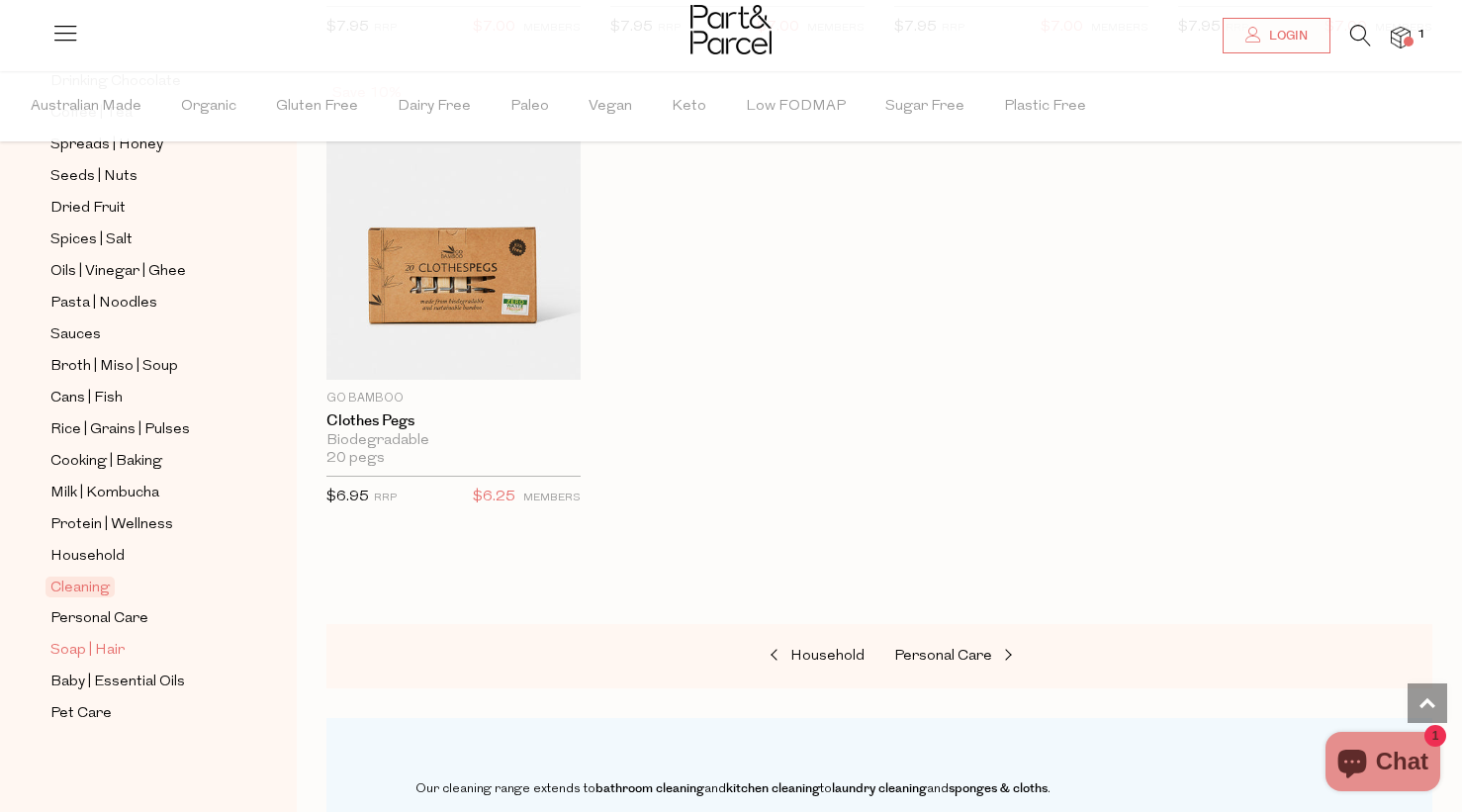 click on "Soap | Hair" at bounding box center [87, 651] 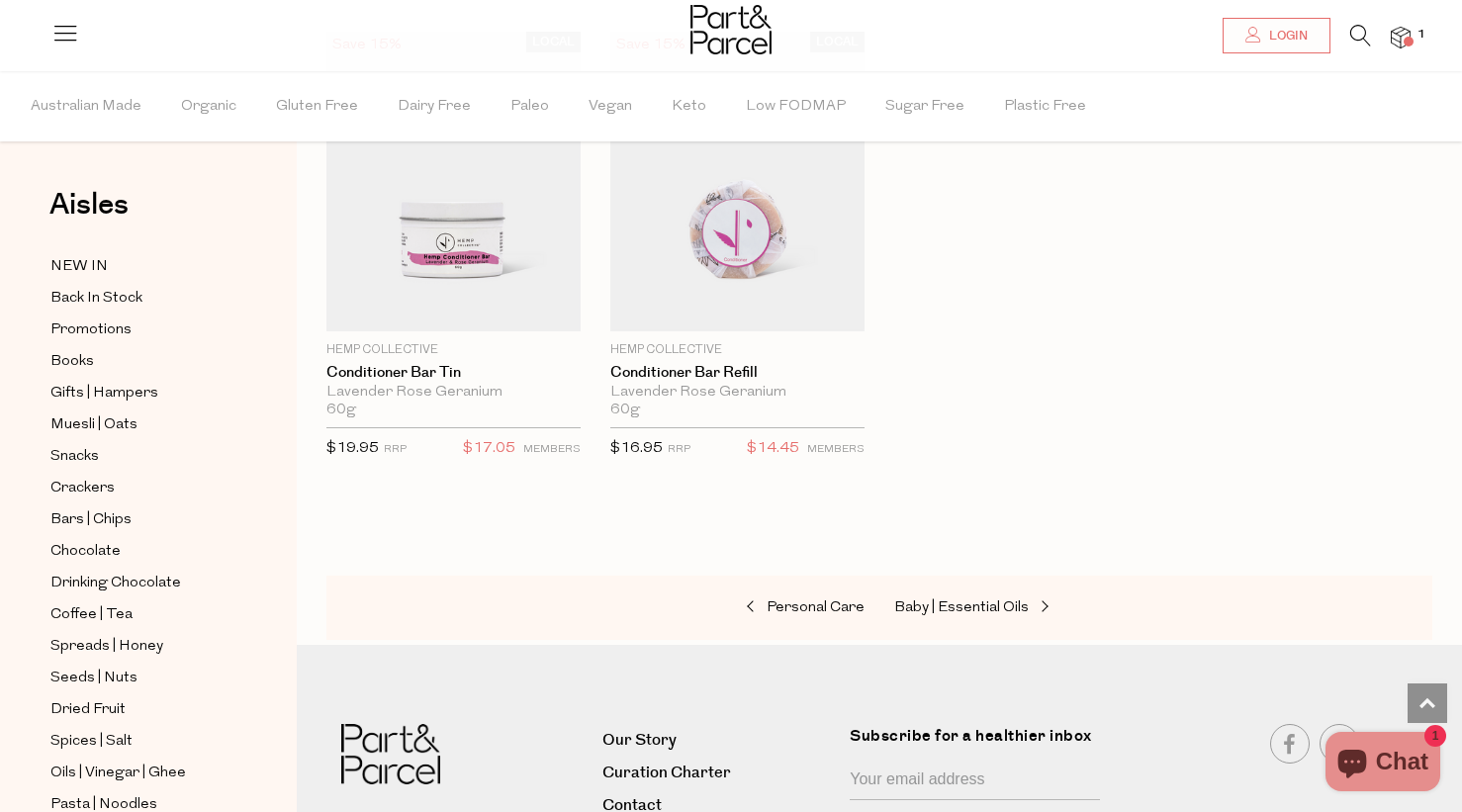 scroll, scrollTop: 5865, scrollLeft: 0, axis: vertical 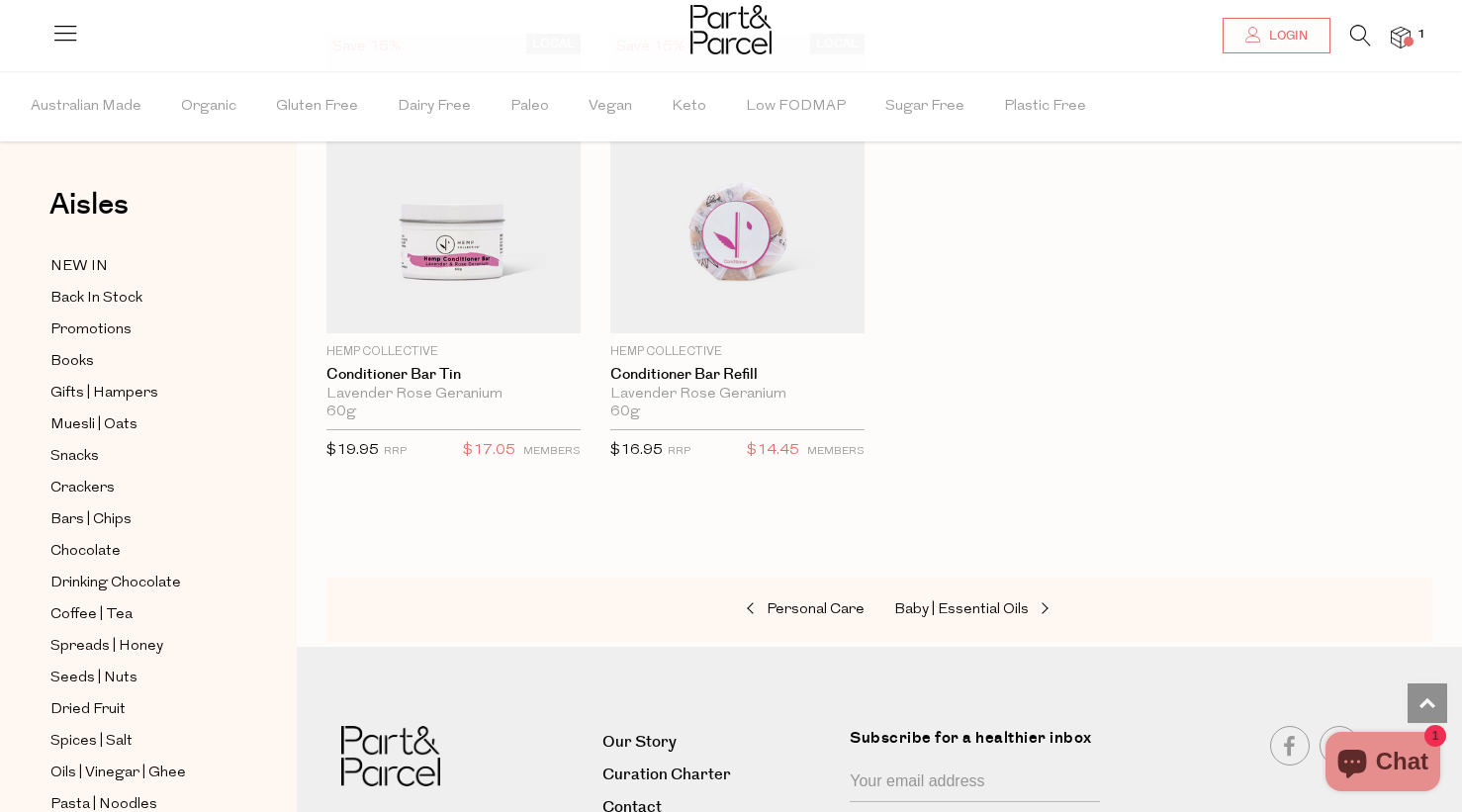 click at bounding box center [731, 32] 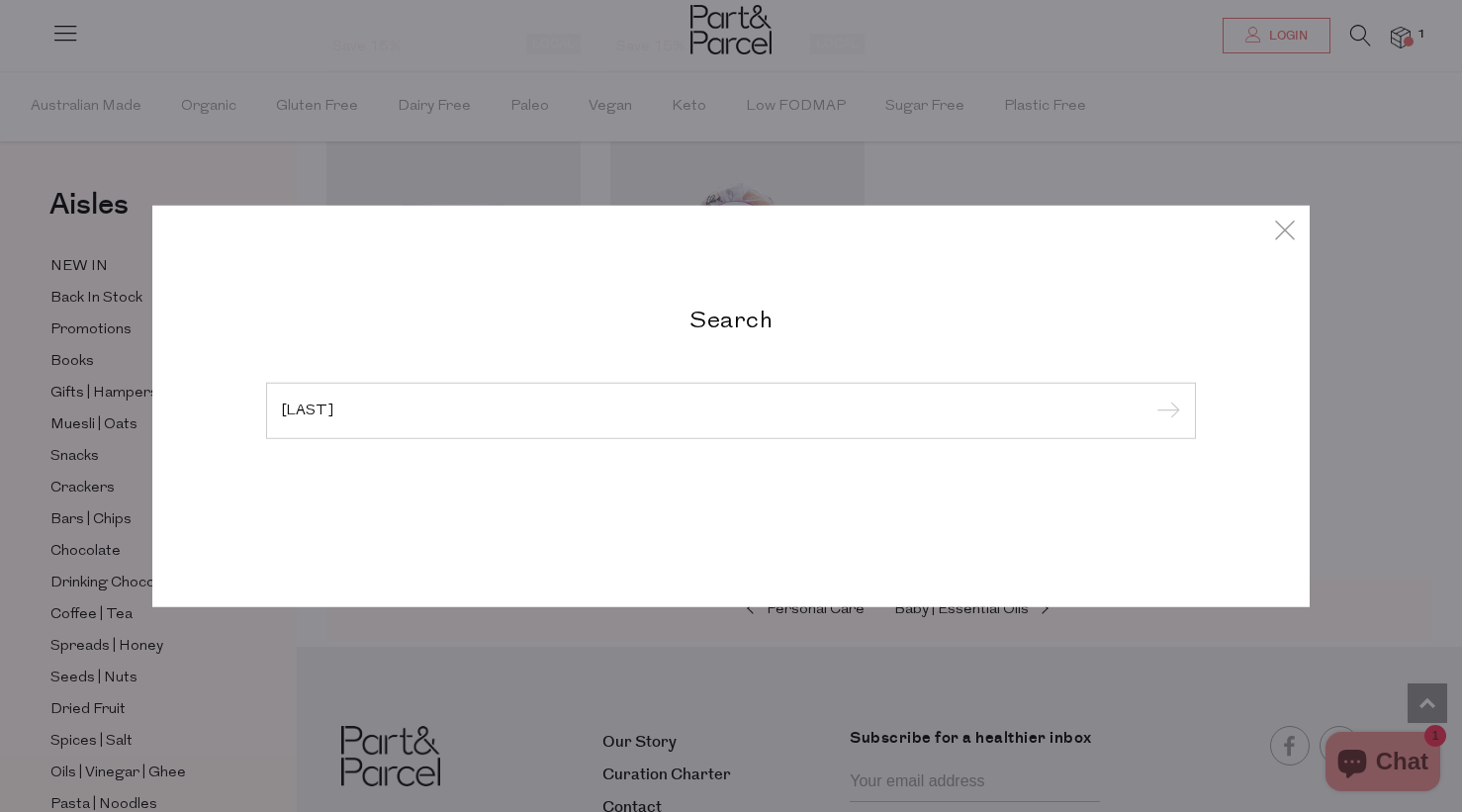 type on "dr bronner" 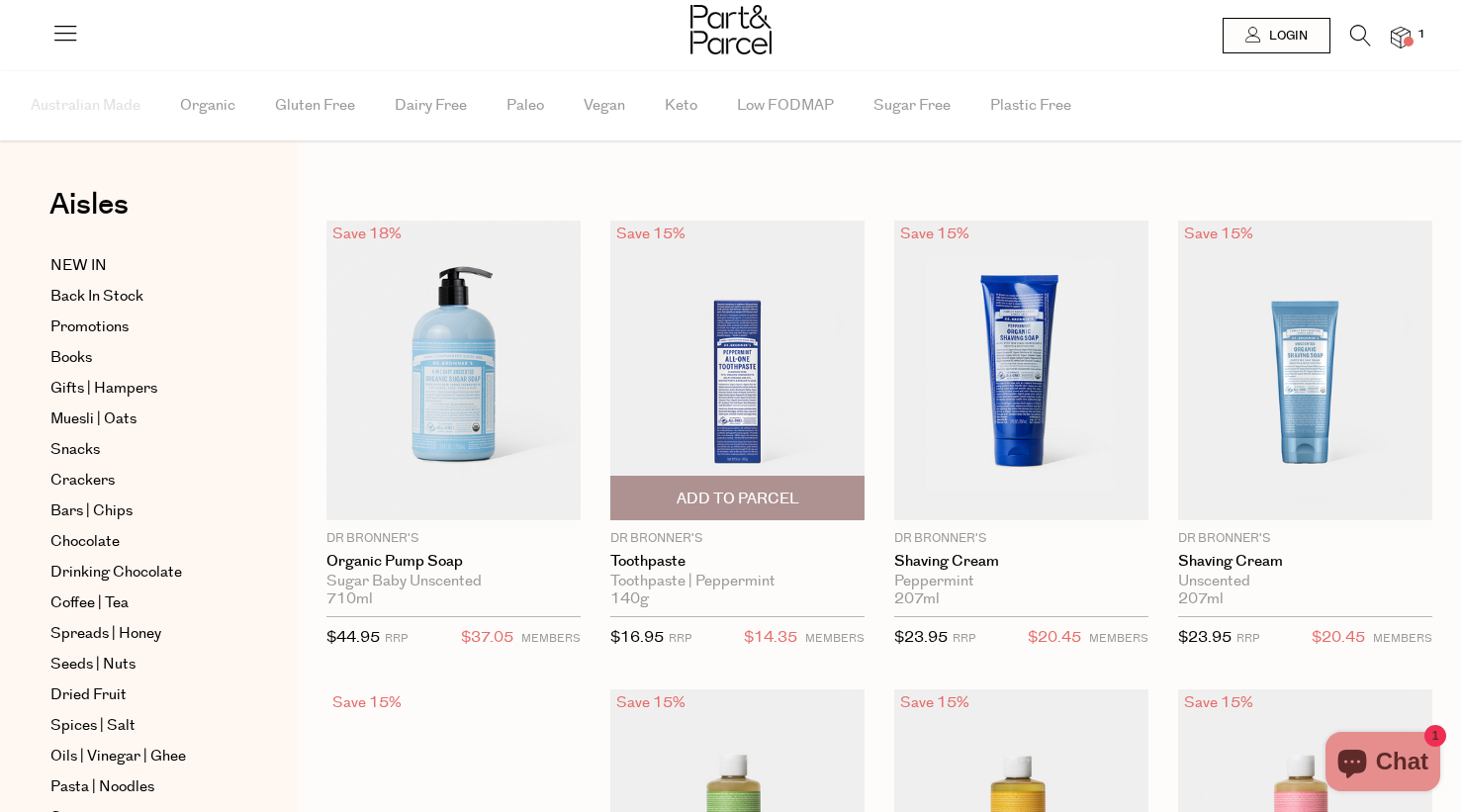 scroll, scrollTop: 0, scrollLeft: 0, axis: both 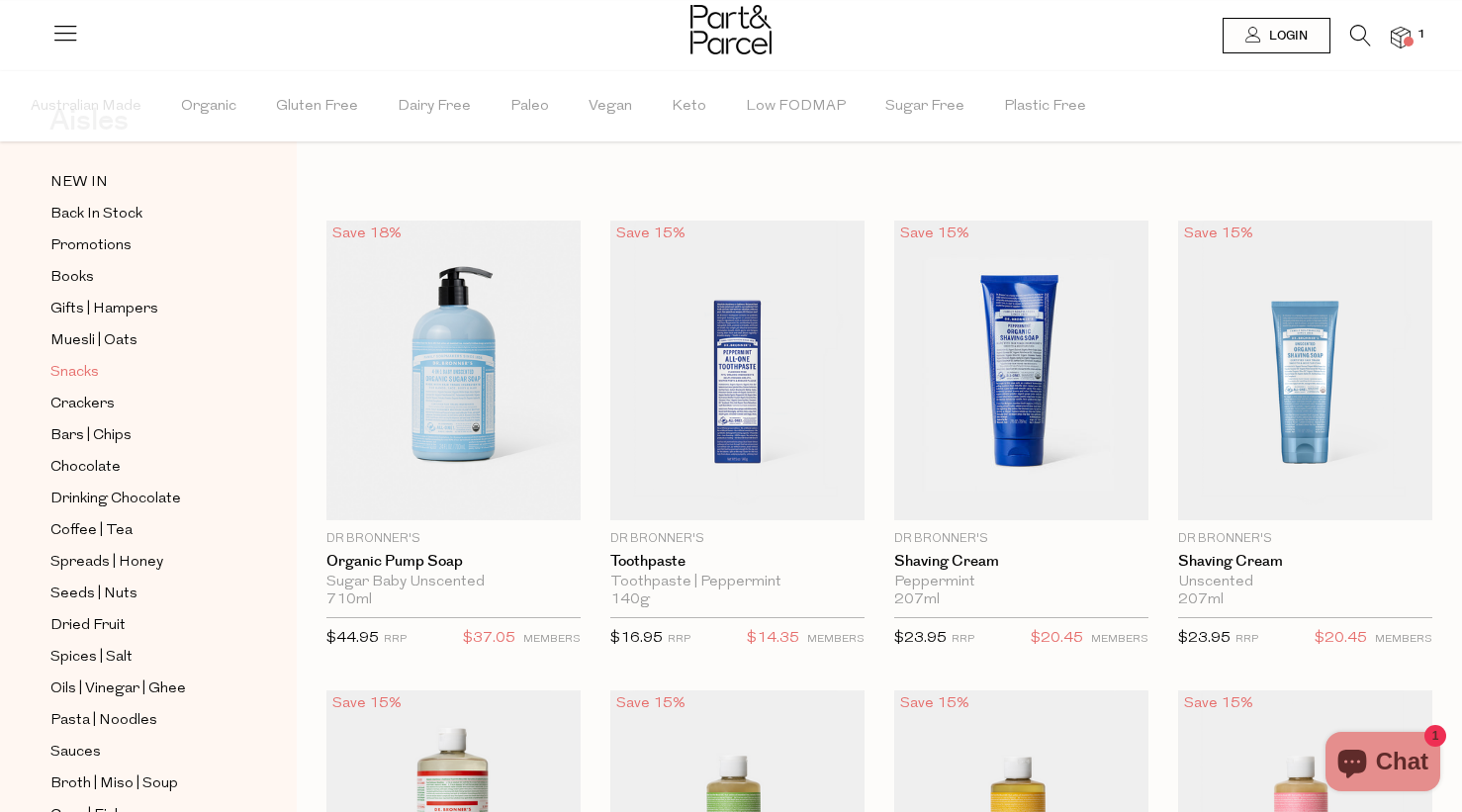 click on "Snacks" at bounding box center (74, 373) 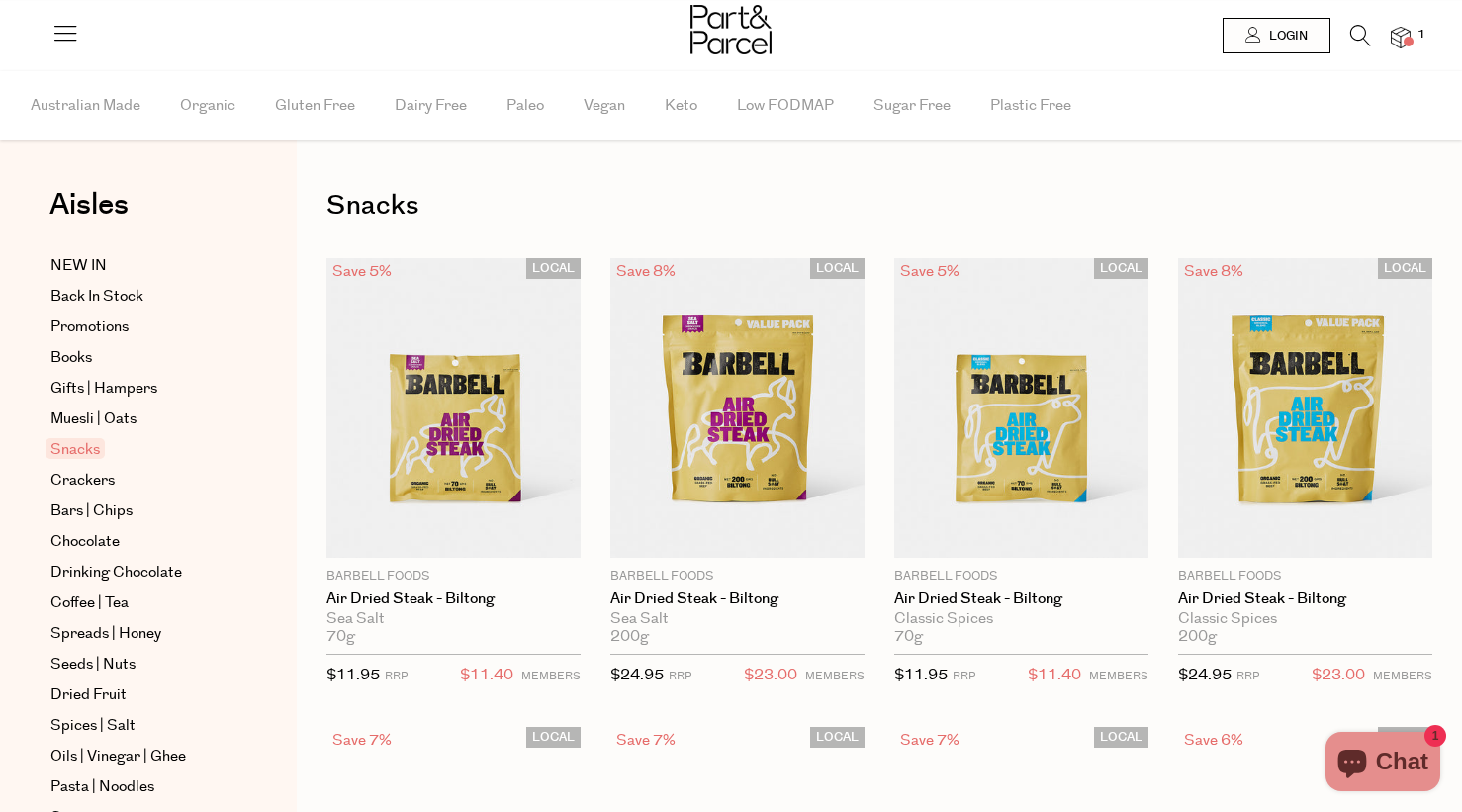 scroll, scrollTop: 0, scrollLeft: 0, axis: both 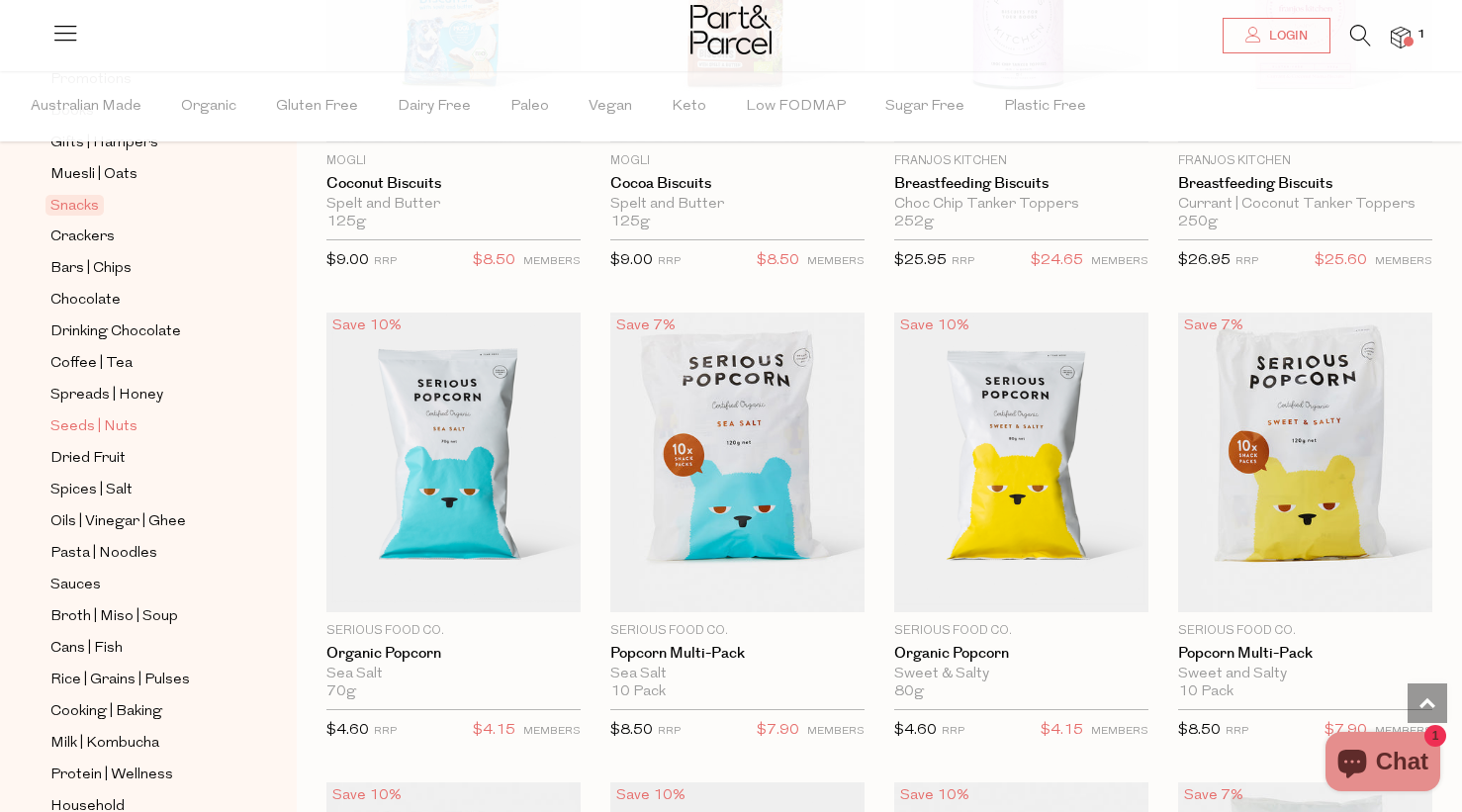 click on "Seeds | Nuts" at bounding box center [94, 427] 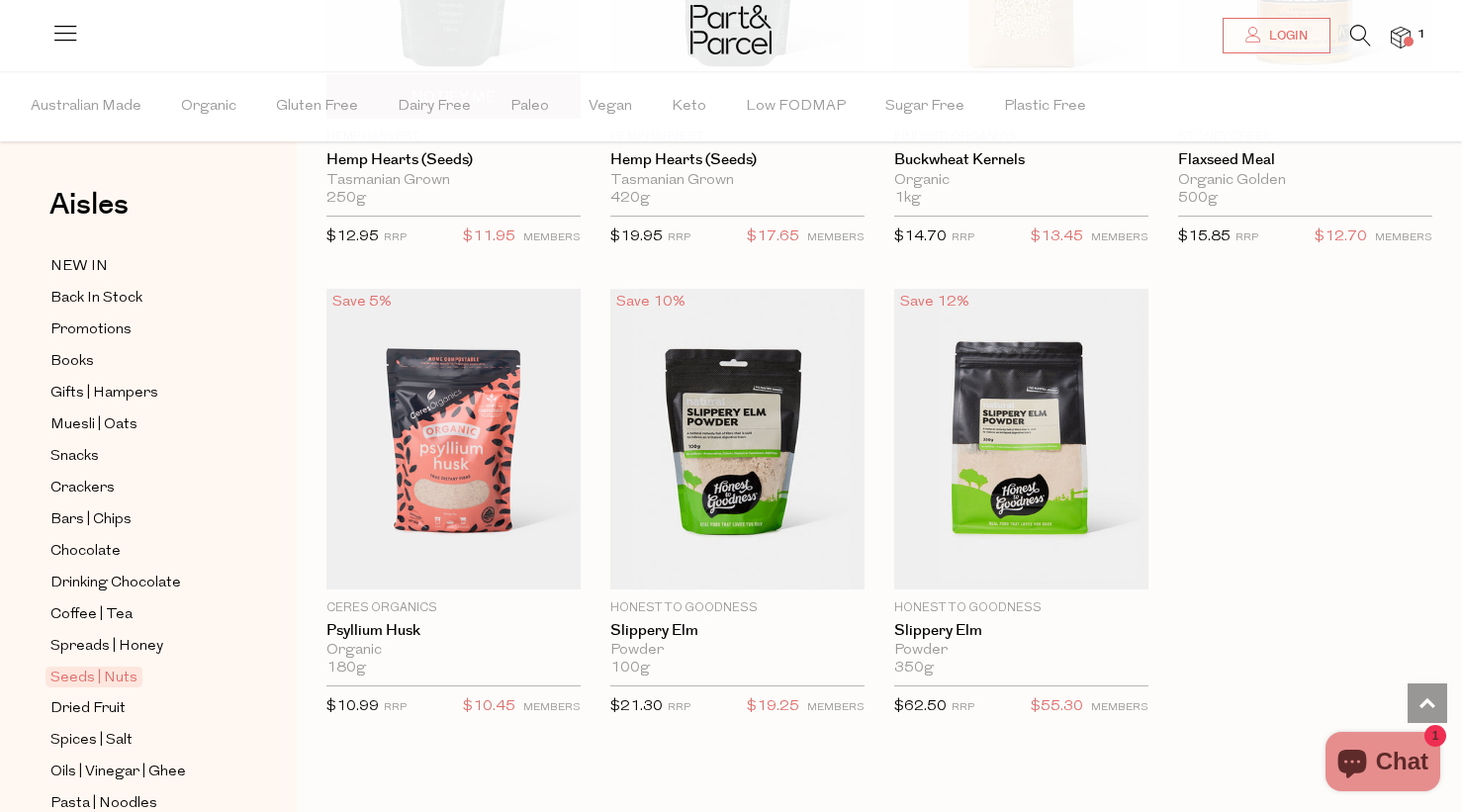 scroll, scrollTop: 5151, scrollLeft: 0, axis: vertical 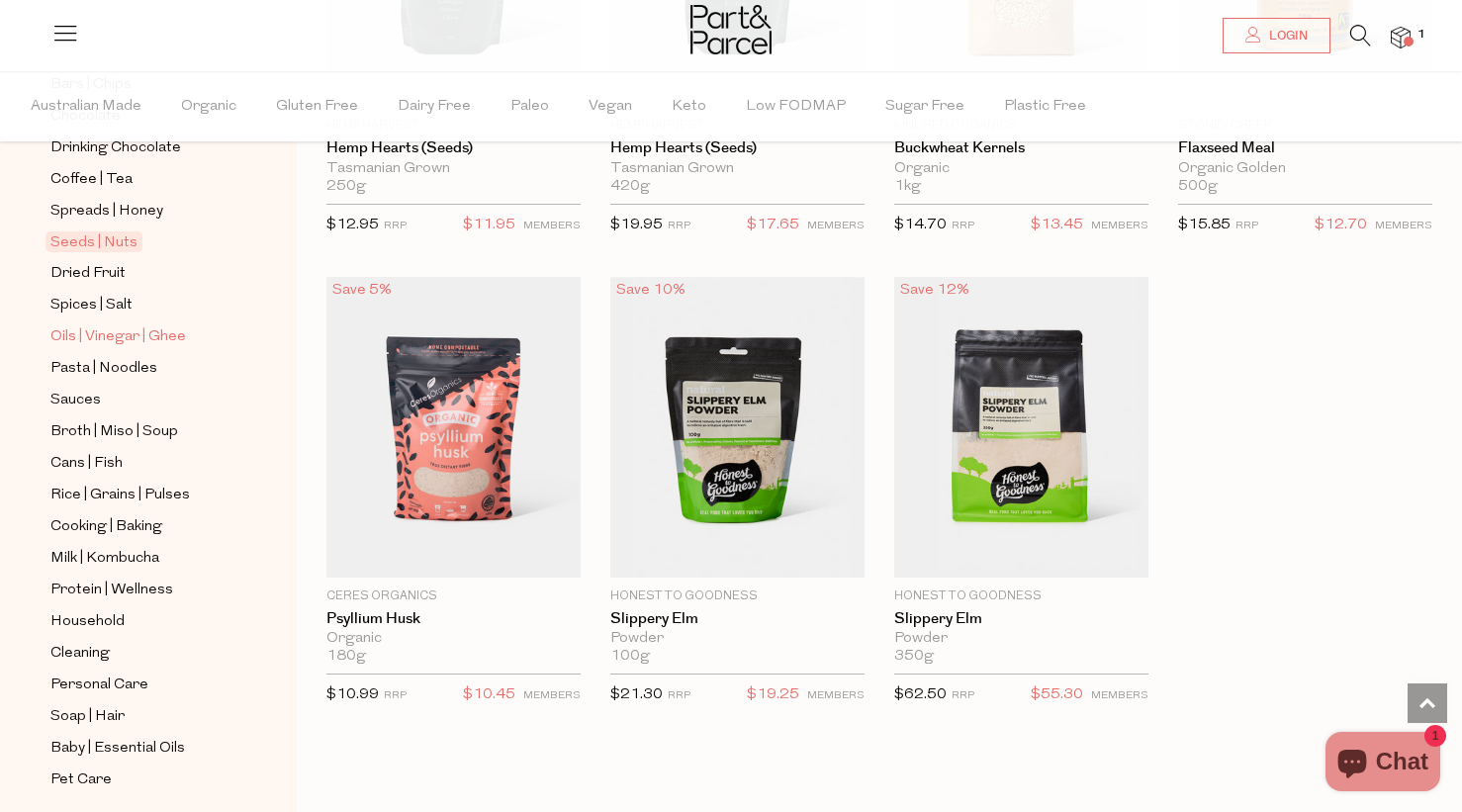 click on "Oils | Vinegar | Ghee" at bounding box center (118, 337) 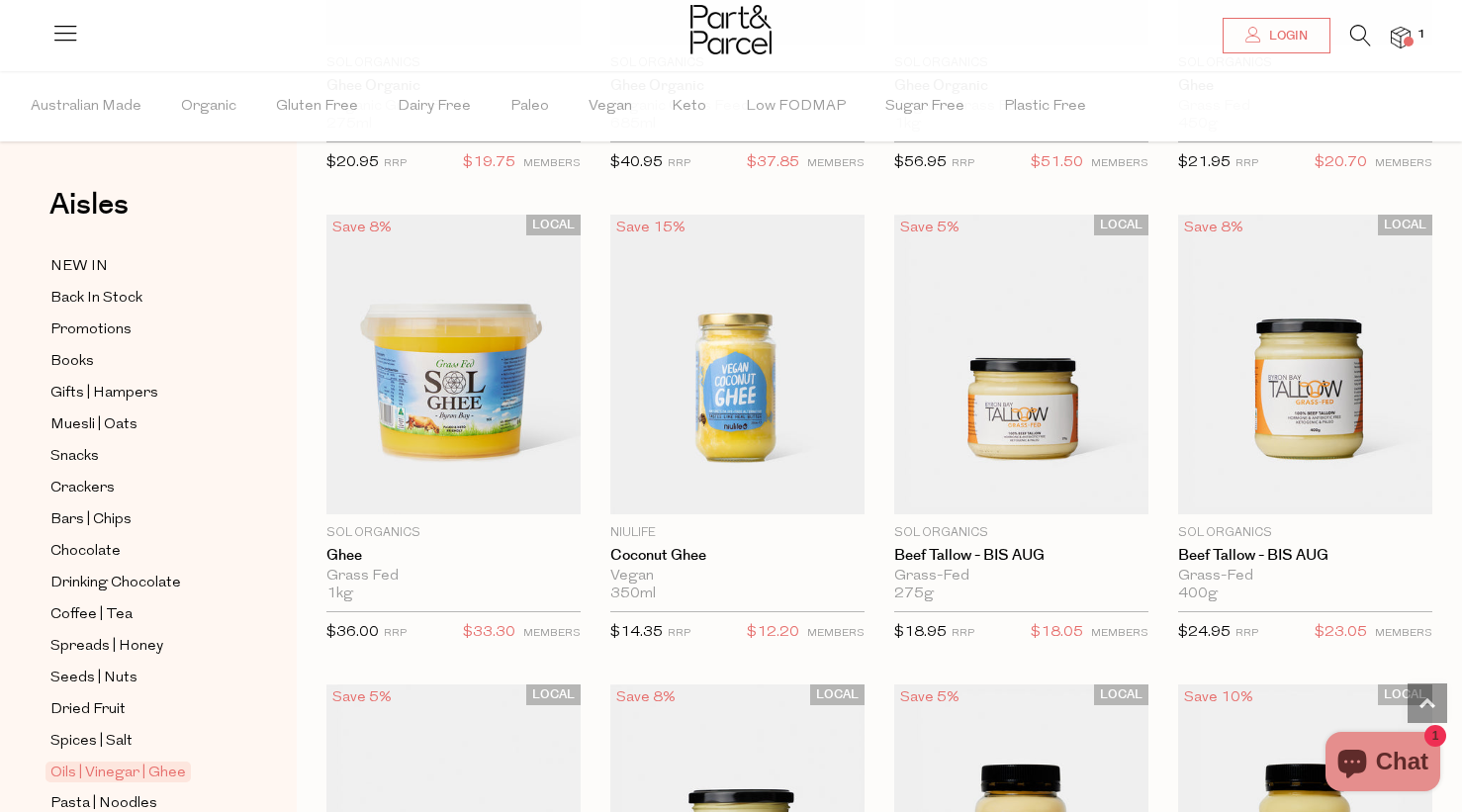 scroll, scrollTop: 2401, scrollLeft: 0, axis: vertical 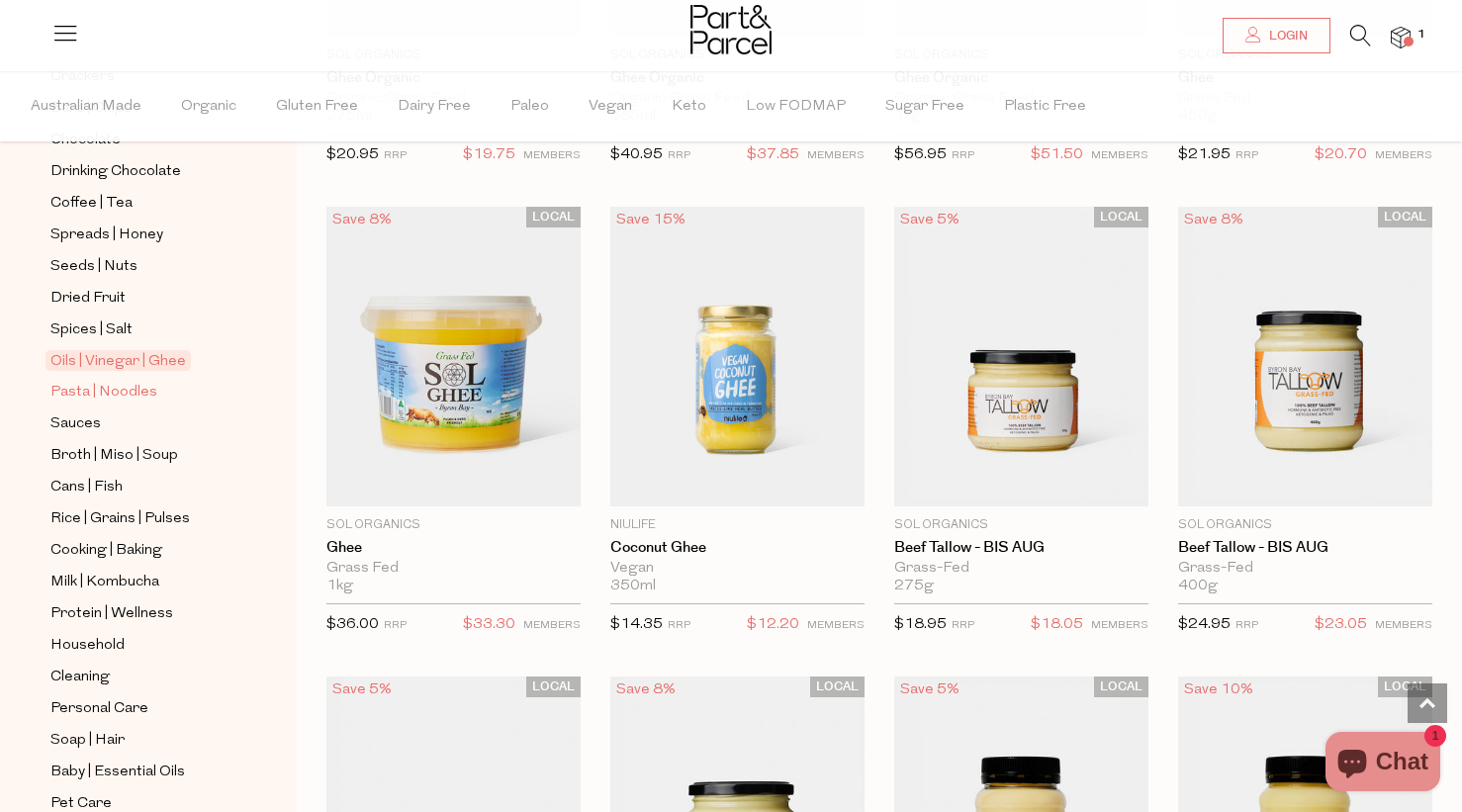 click on "Pasta | Noodles" at bounding box center (104, 393) 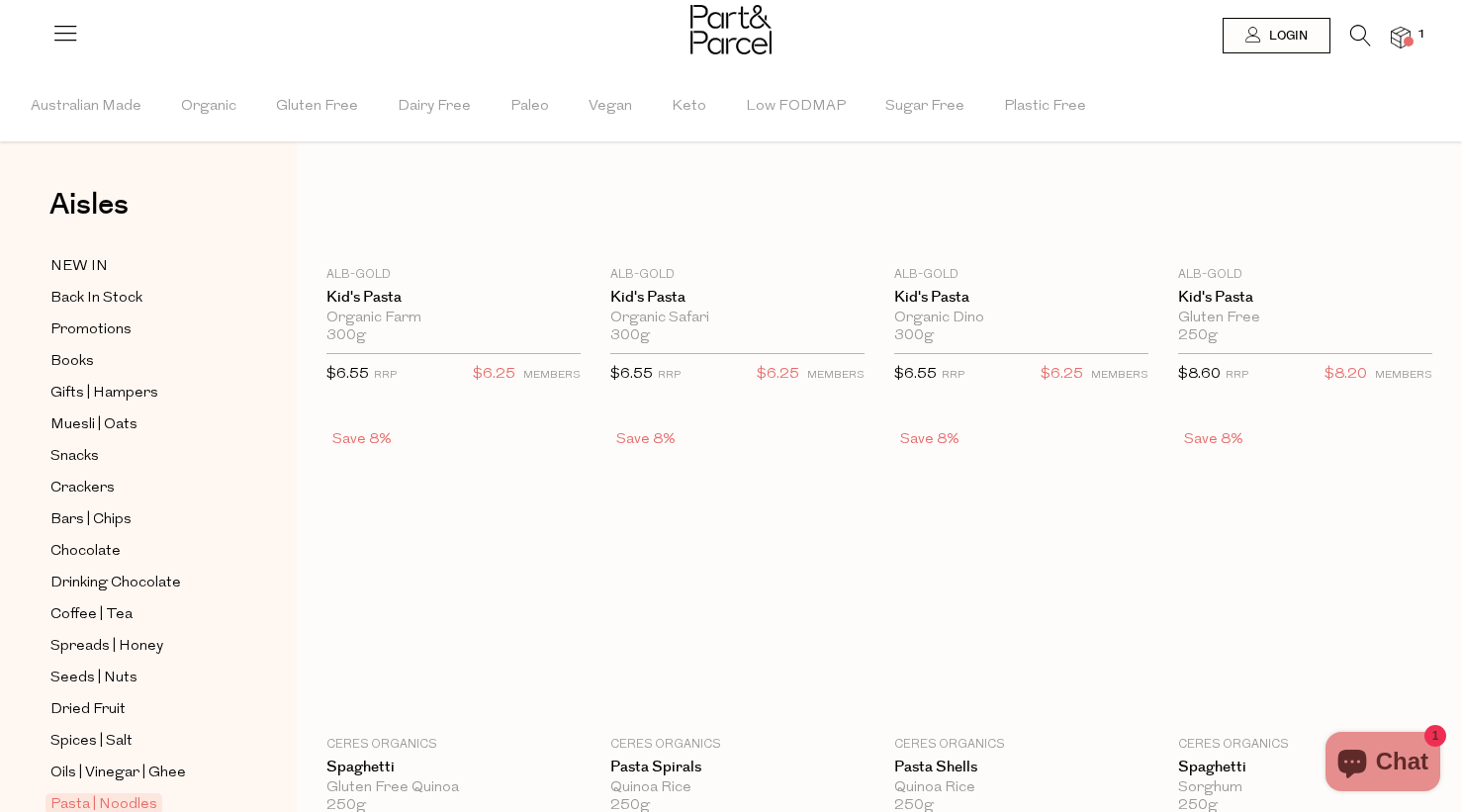 scroll, scrollTop: 0, scrollLeft: 0, axis: both 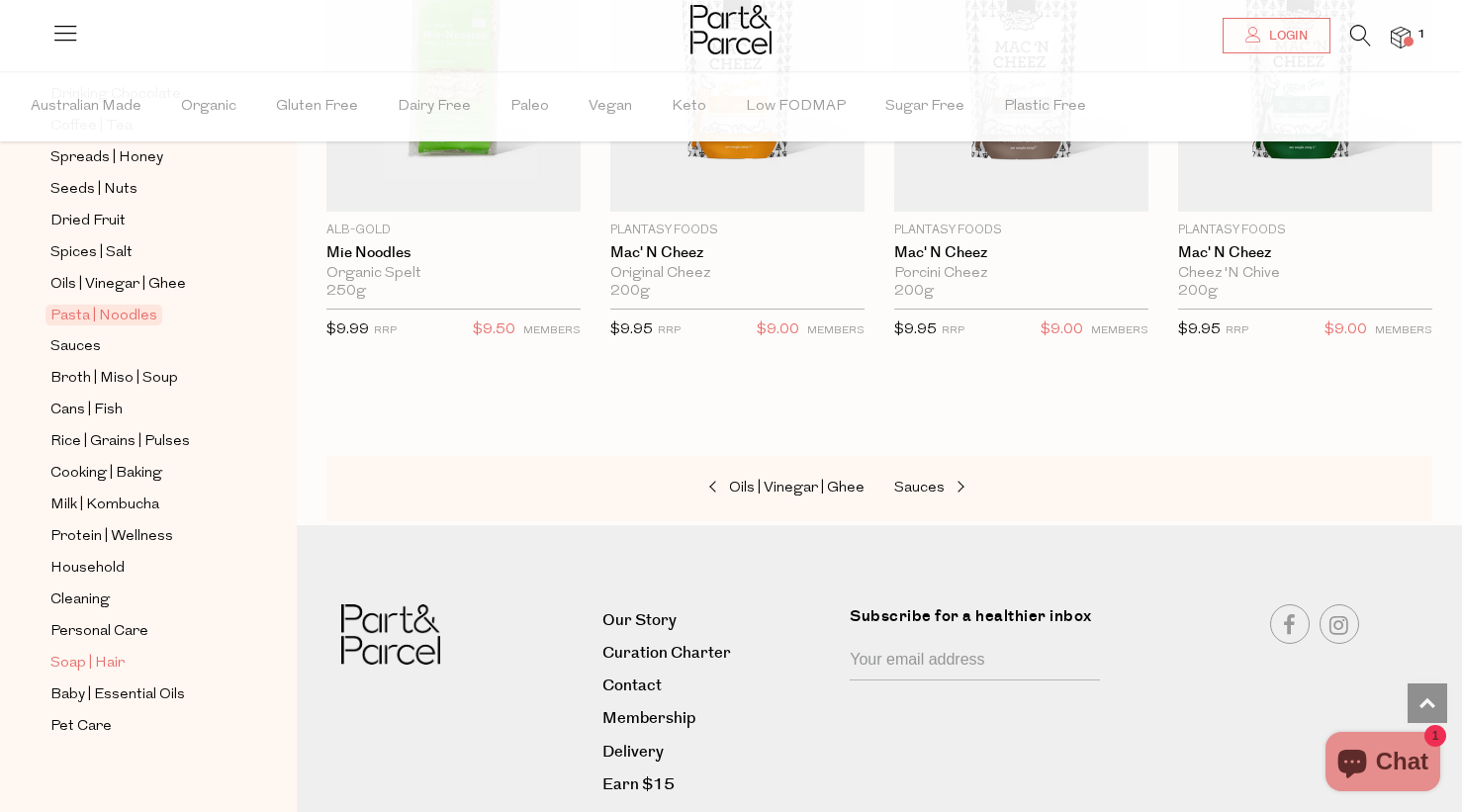 click on "Soap | Hair" at bounding box center [87, 664] 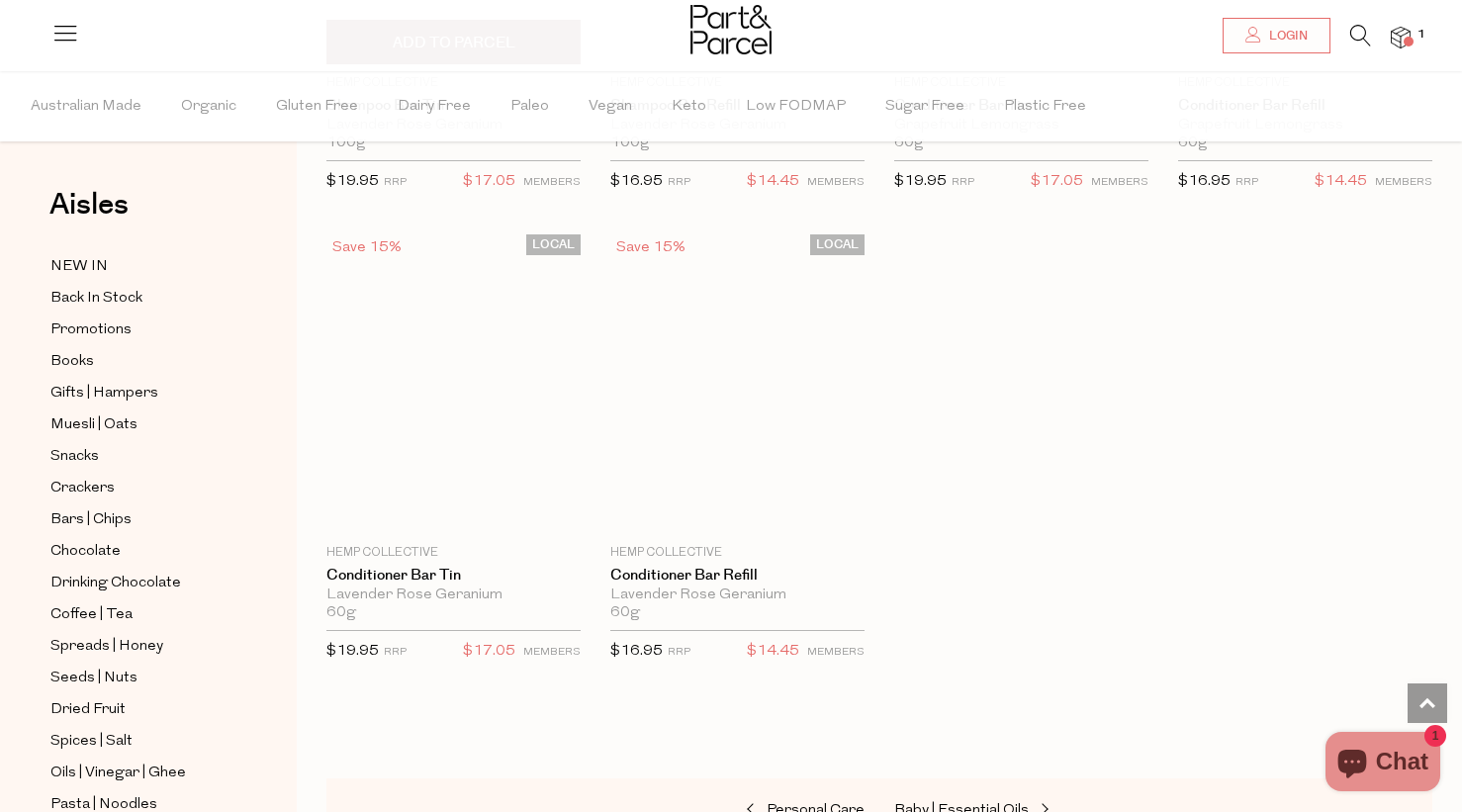 scroll, scrollTop: 5665, scrollLeft: 0, axis: vertical 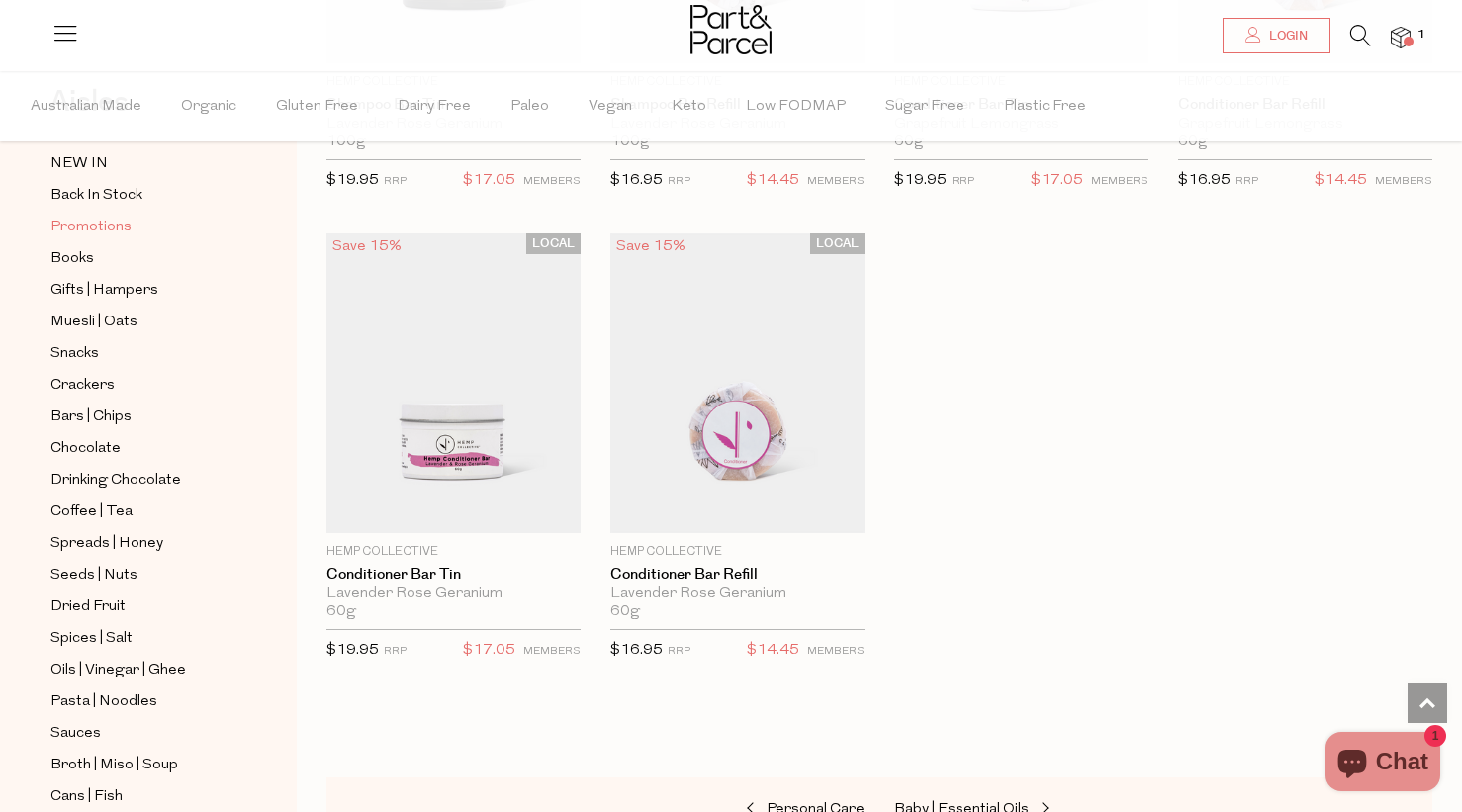 click on "Promotions" at bounding box center [91, 227] 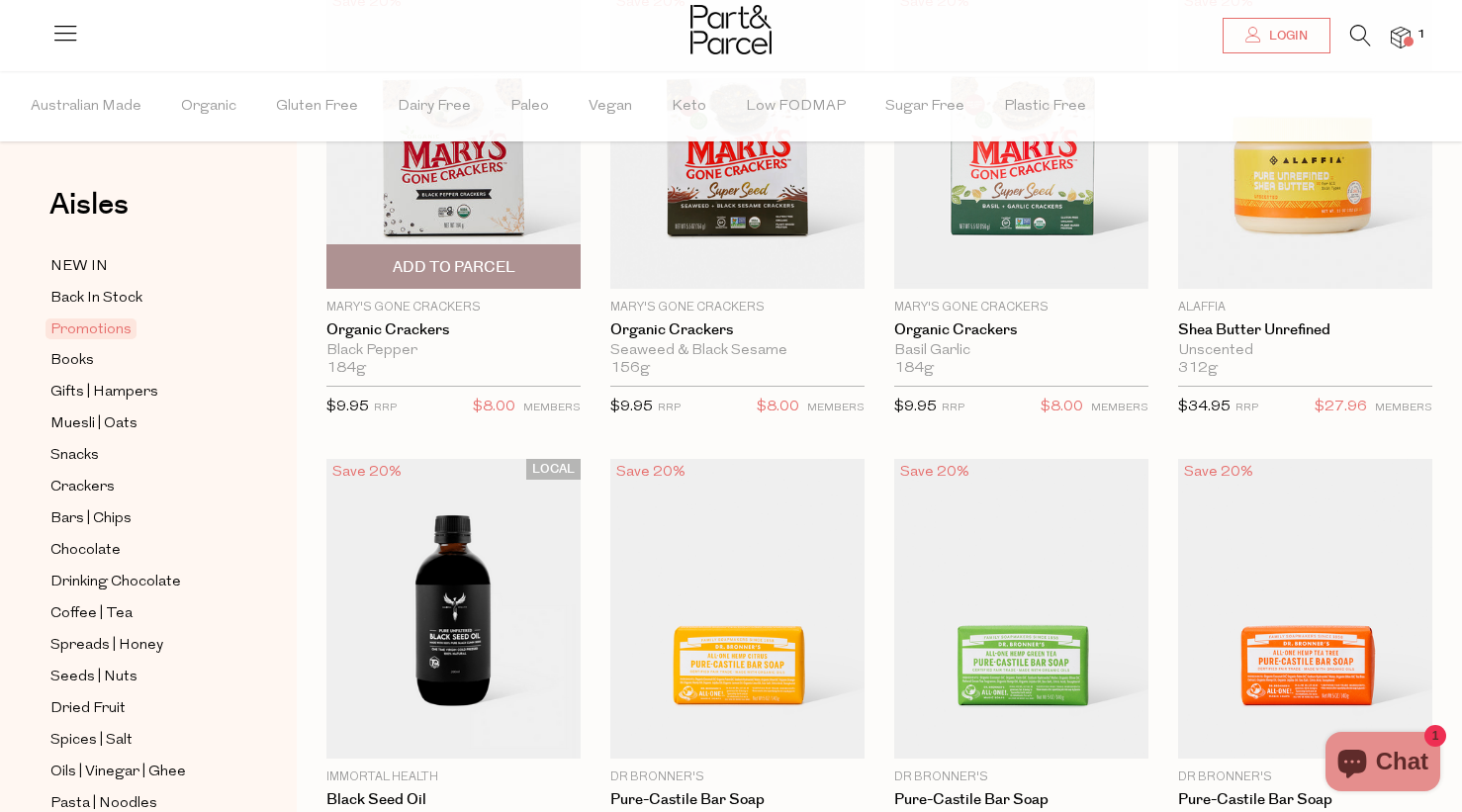scroll, scrollTop: 277, scrollLeft: 0, axis: vertical 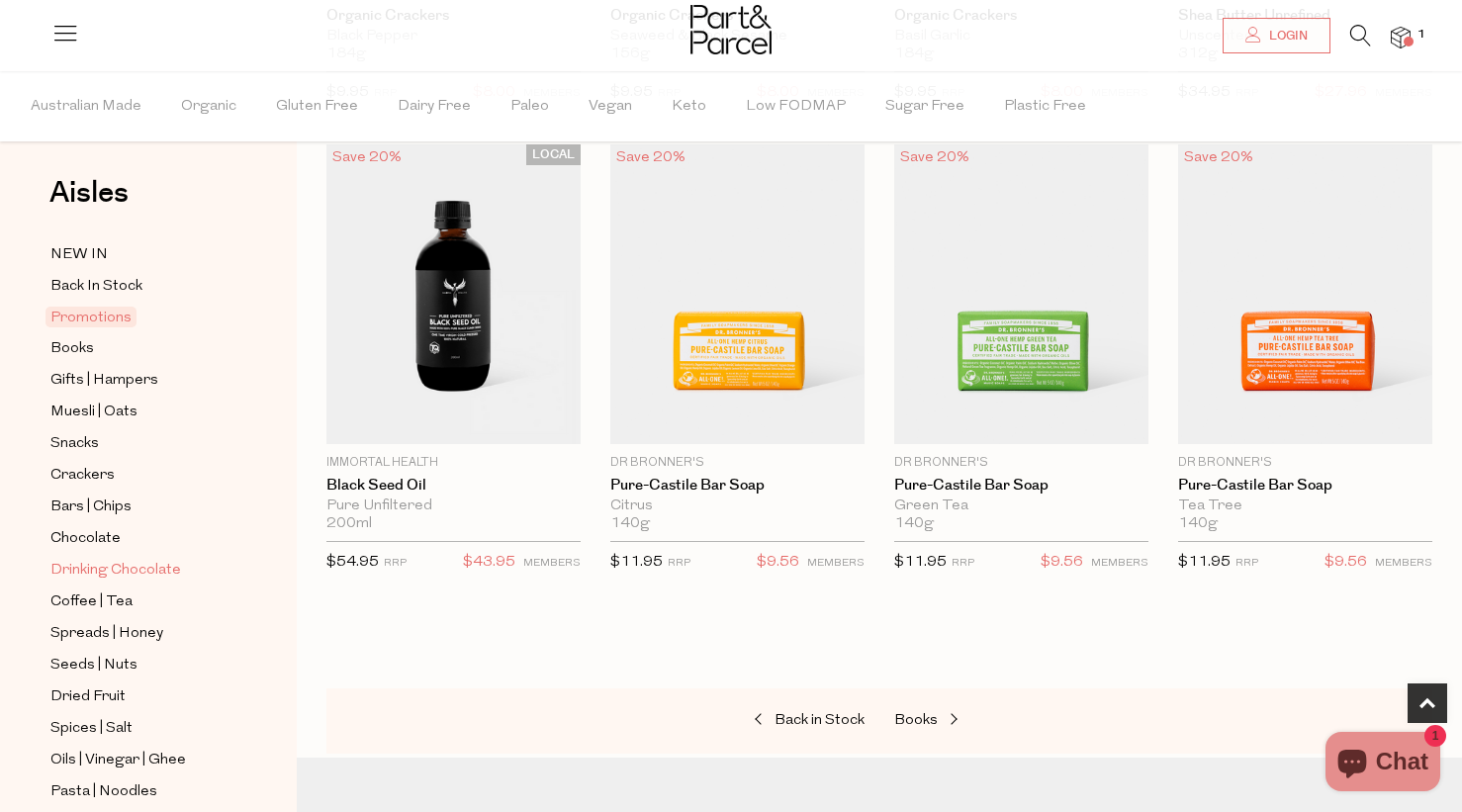 click on "Drinking Chocolate" at bounding box center (116, 571) 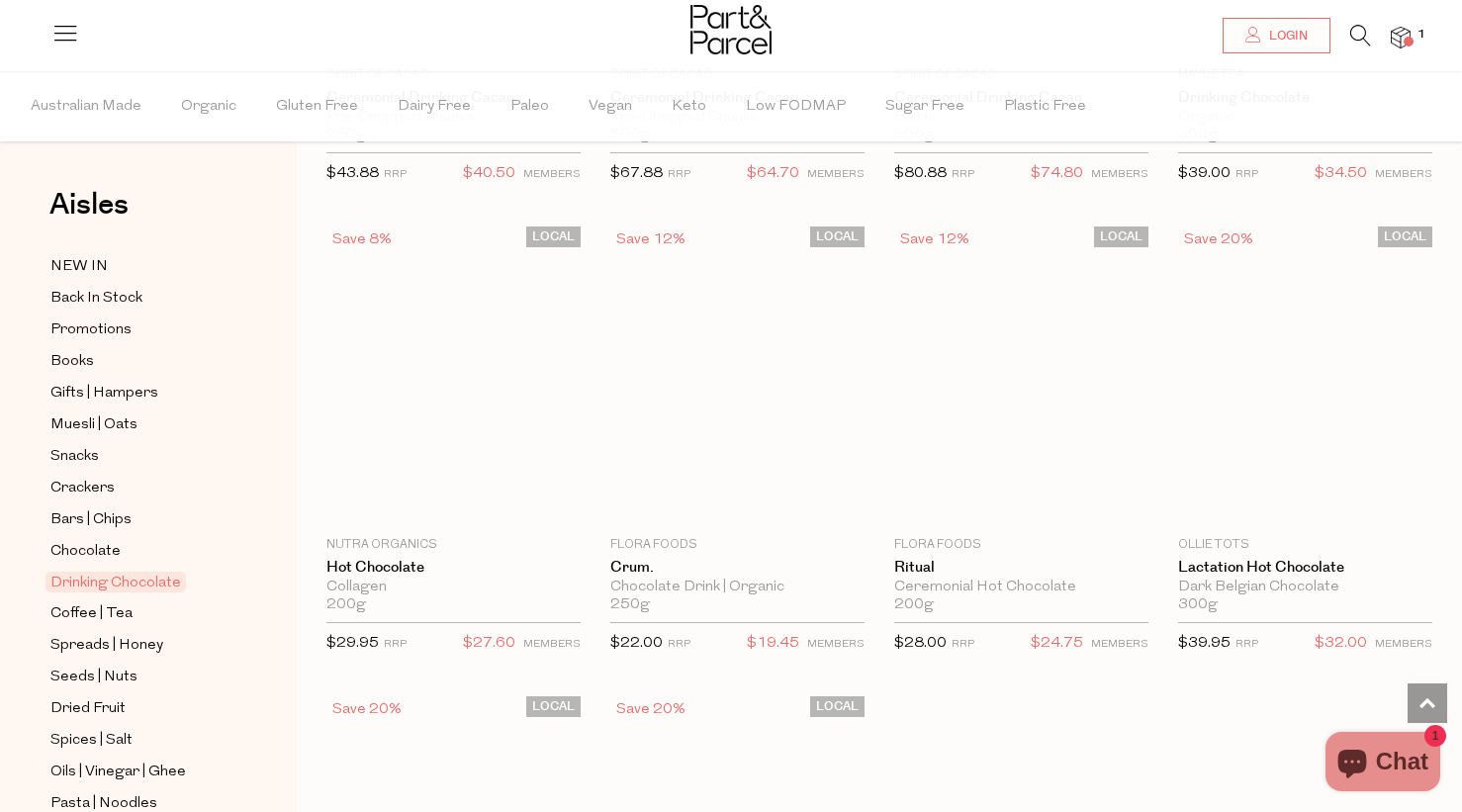 scroll, scrollTop: 1489, scrollLeft: 0, axis: vertical 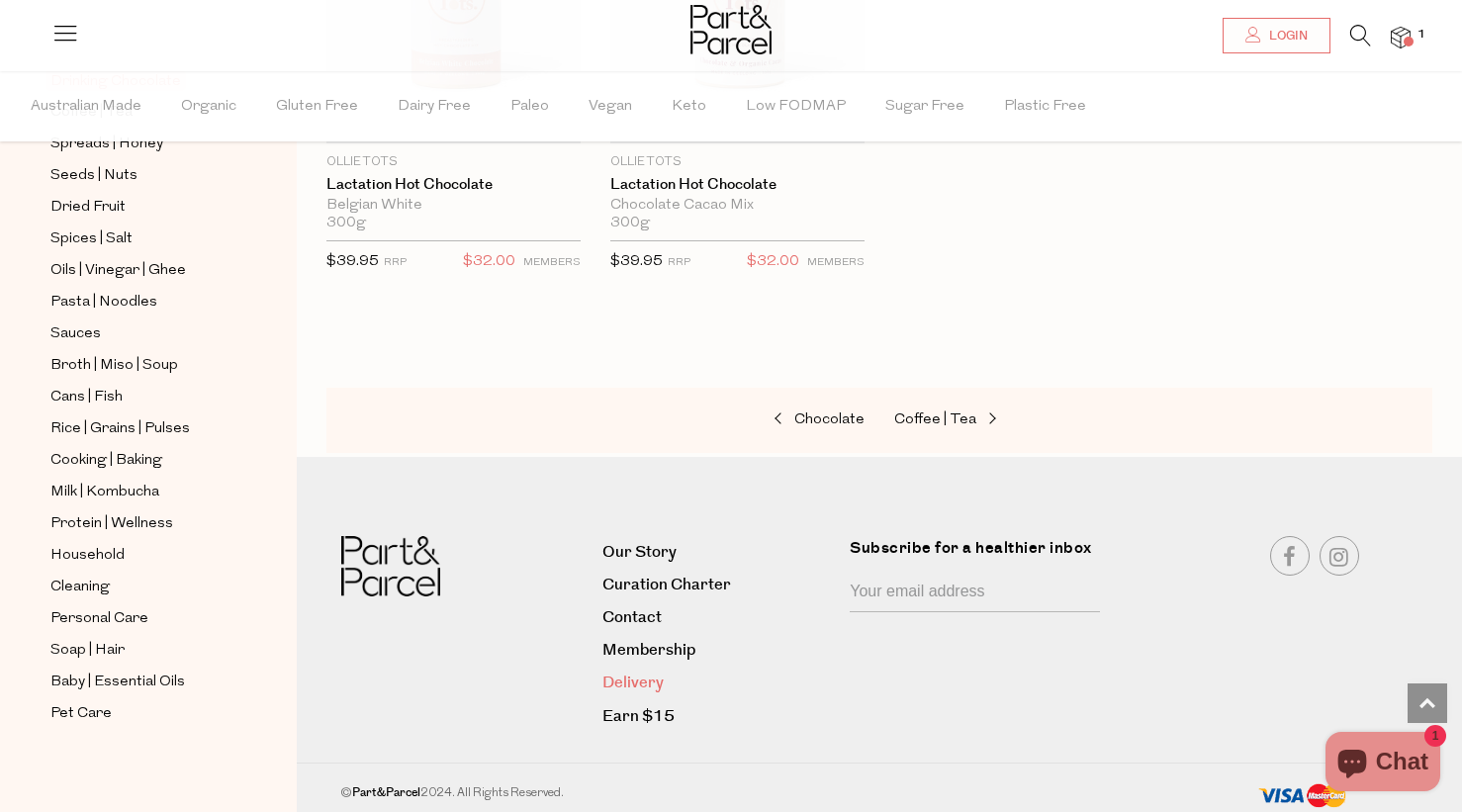 click on "Delivery" at bounding box center [718, 682] 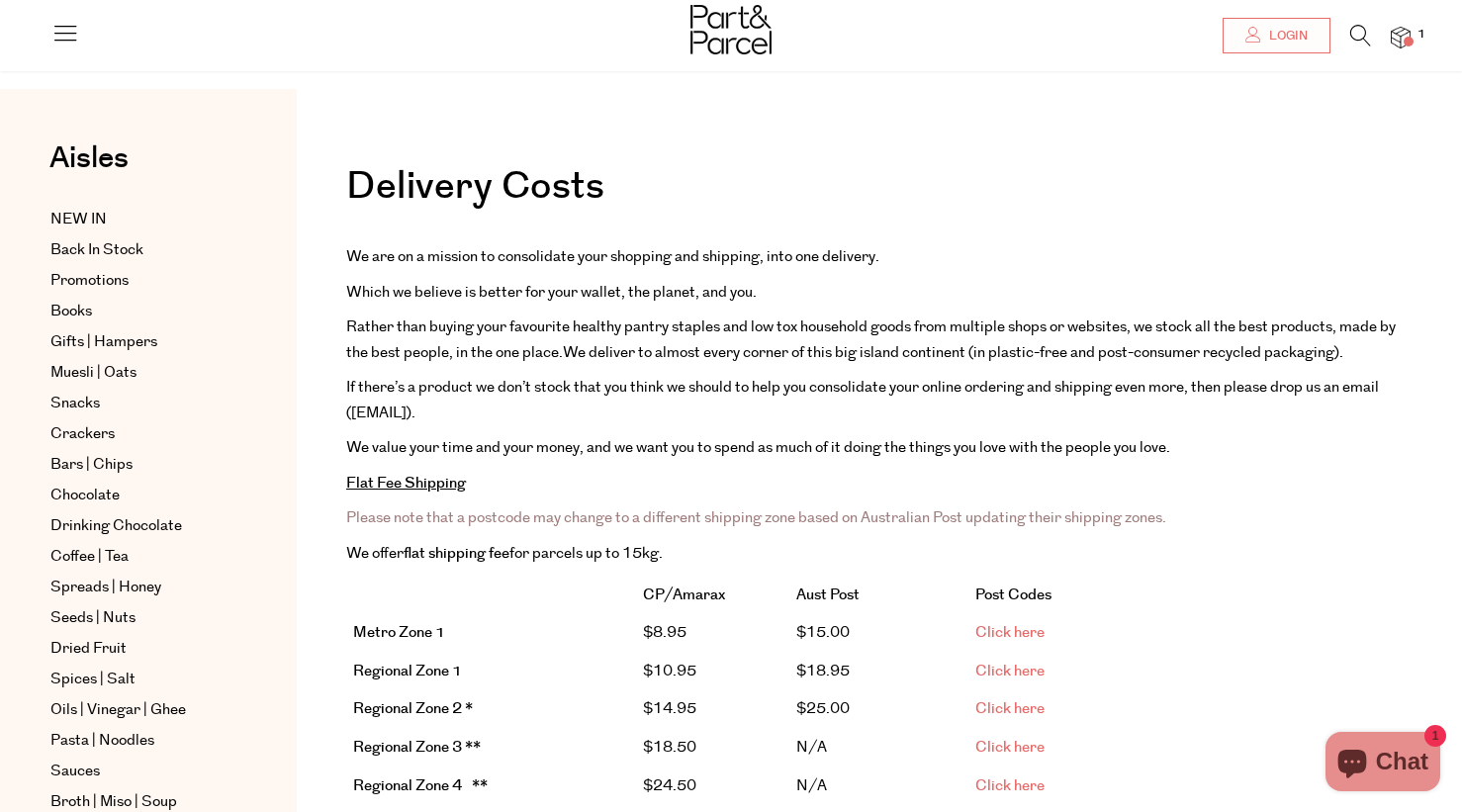 scroll, scrollTop: 25, scrollLeft: 0, axis: vertical 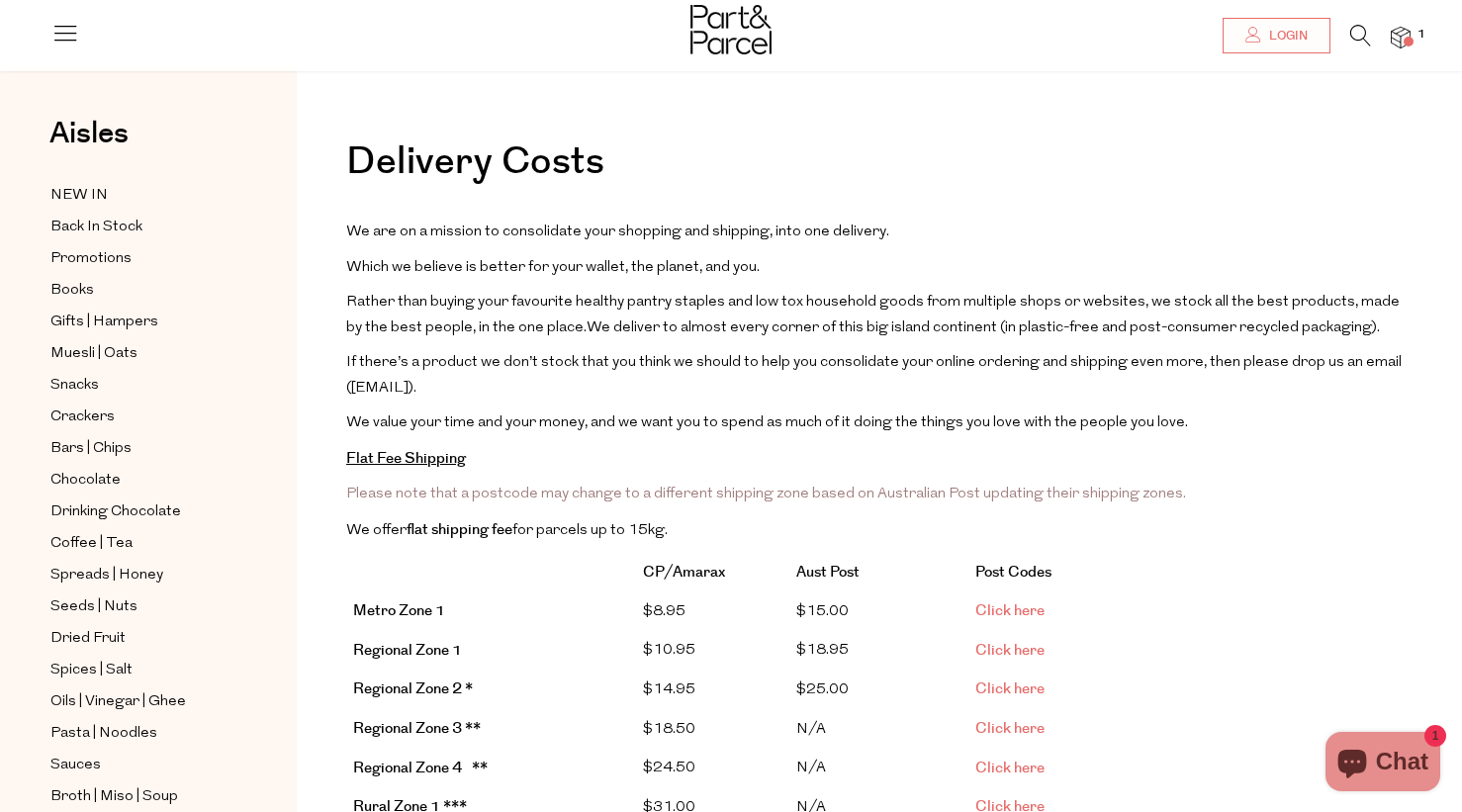 click at bounding box center [1360, 36] 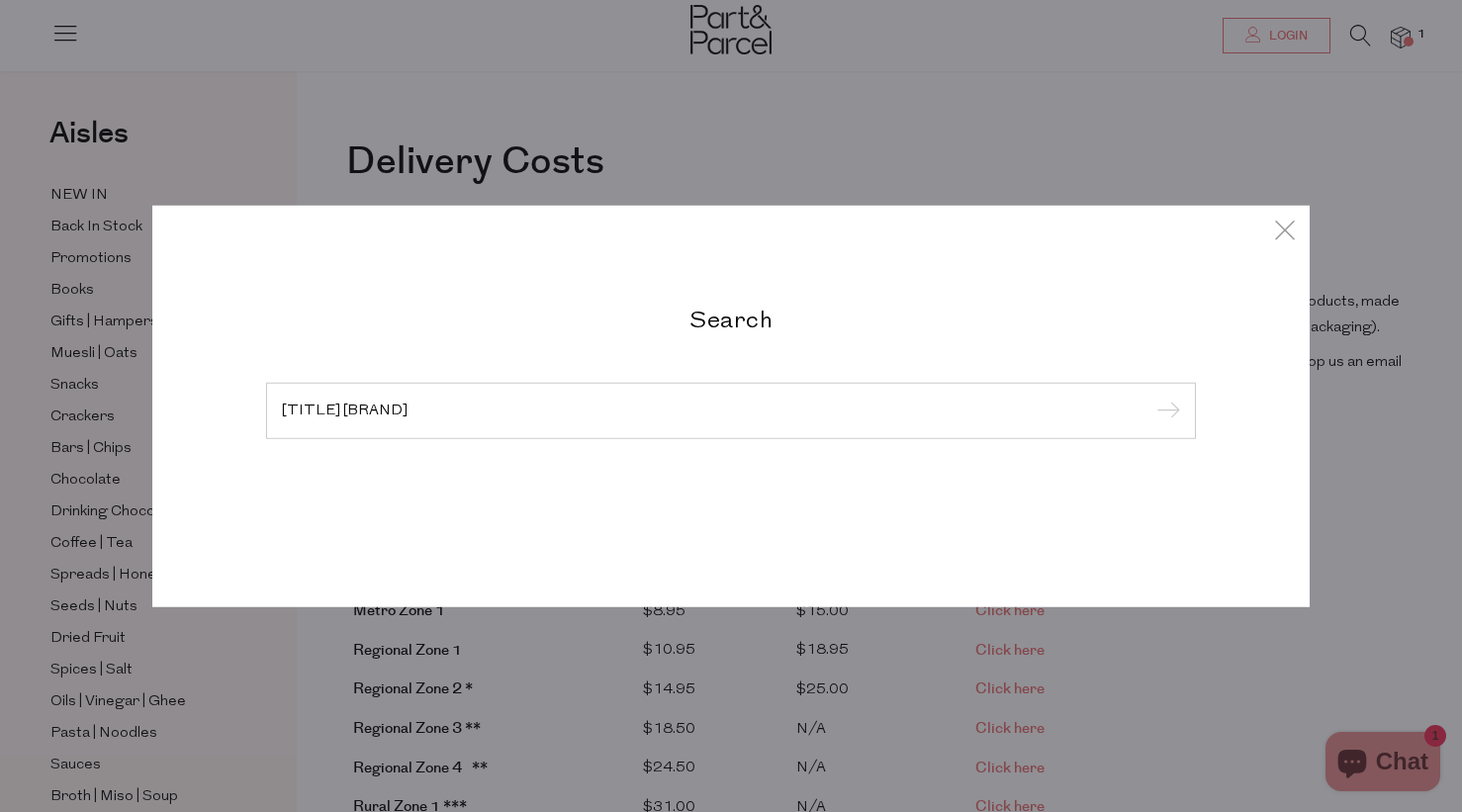 type on "dr bronner" 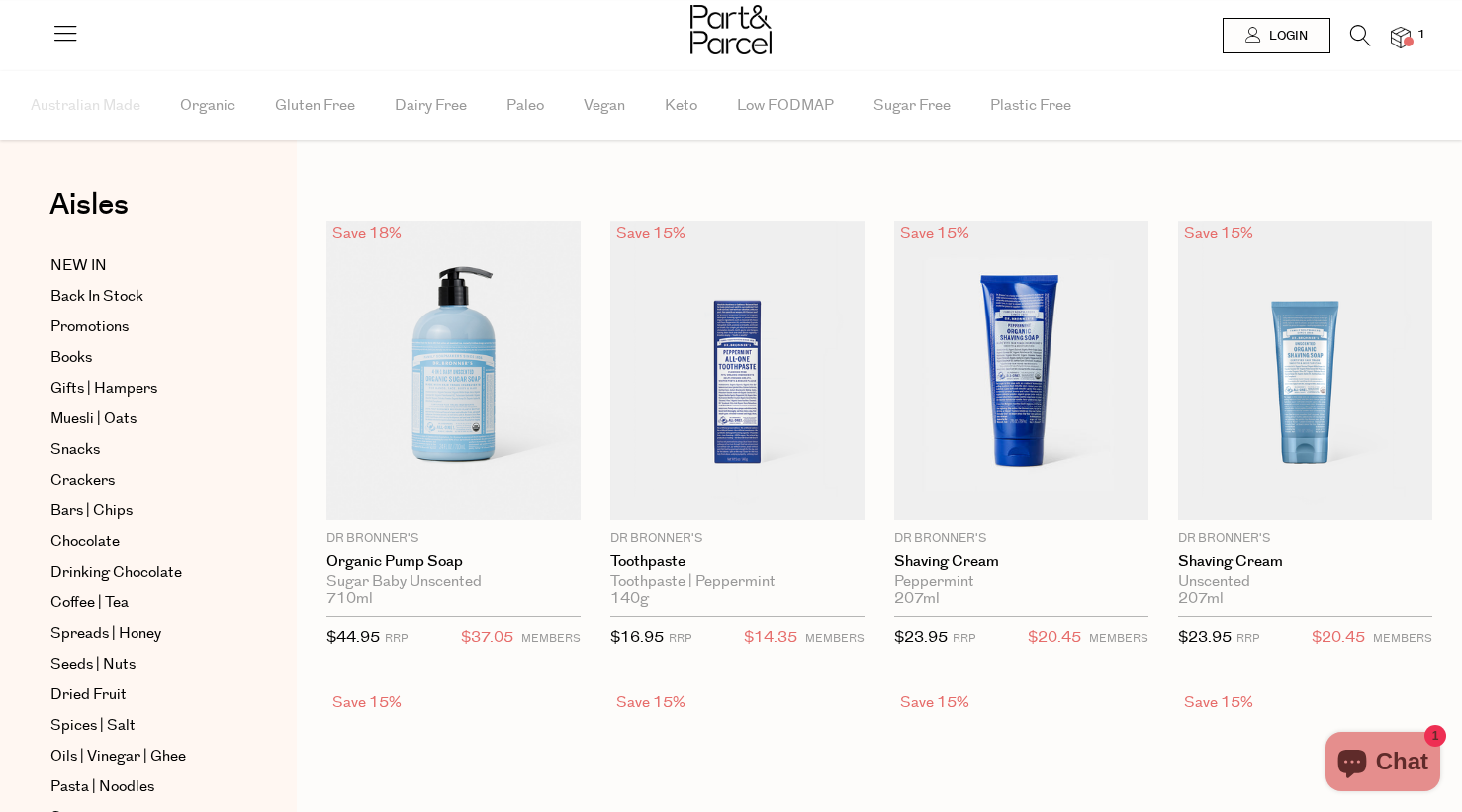scroll, scrollTop: 0, scrollLeft: 0, axis: both 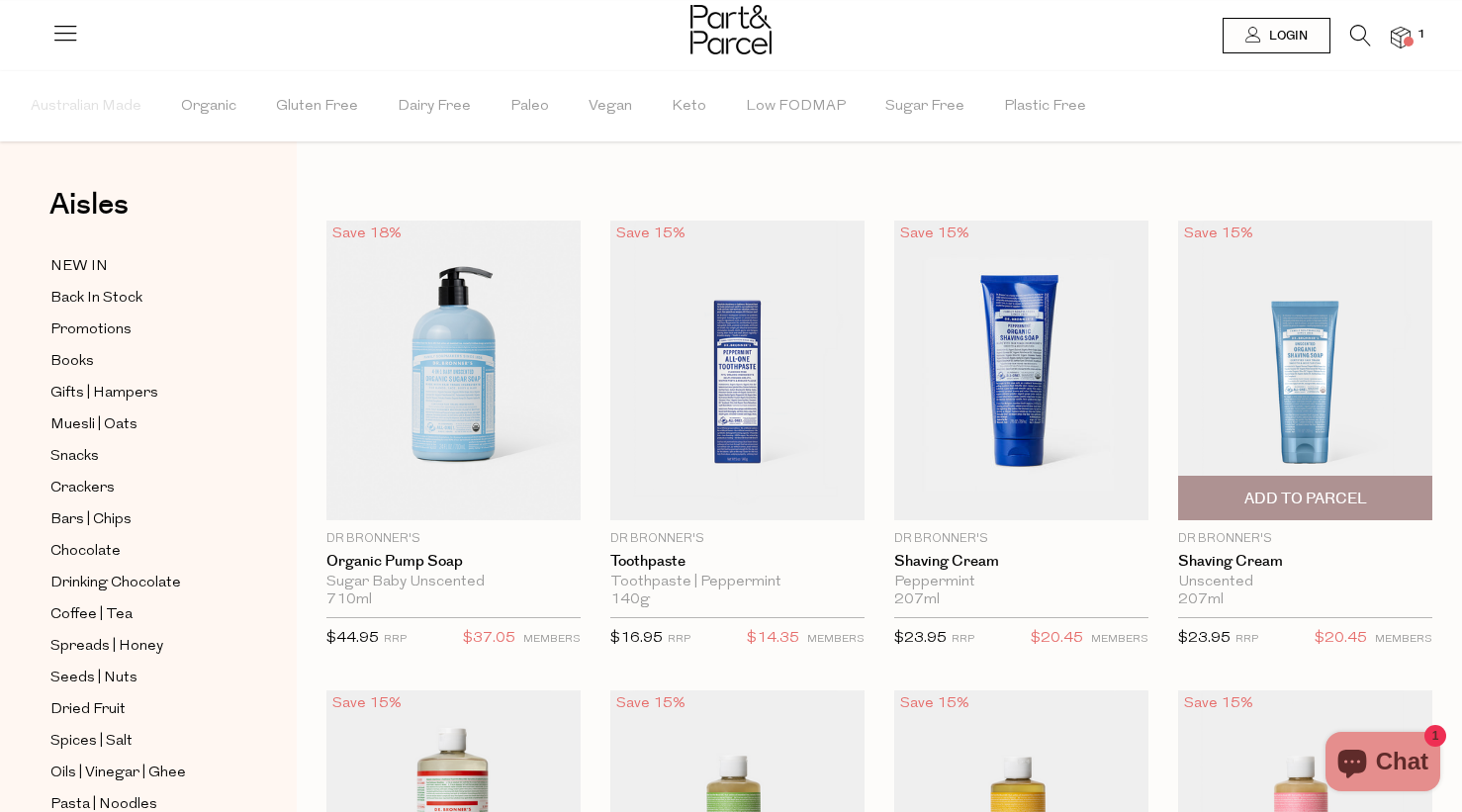 click at bounding box center [1305, 370] 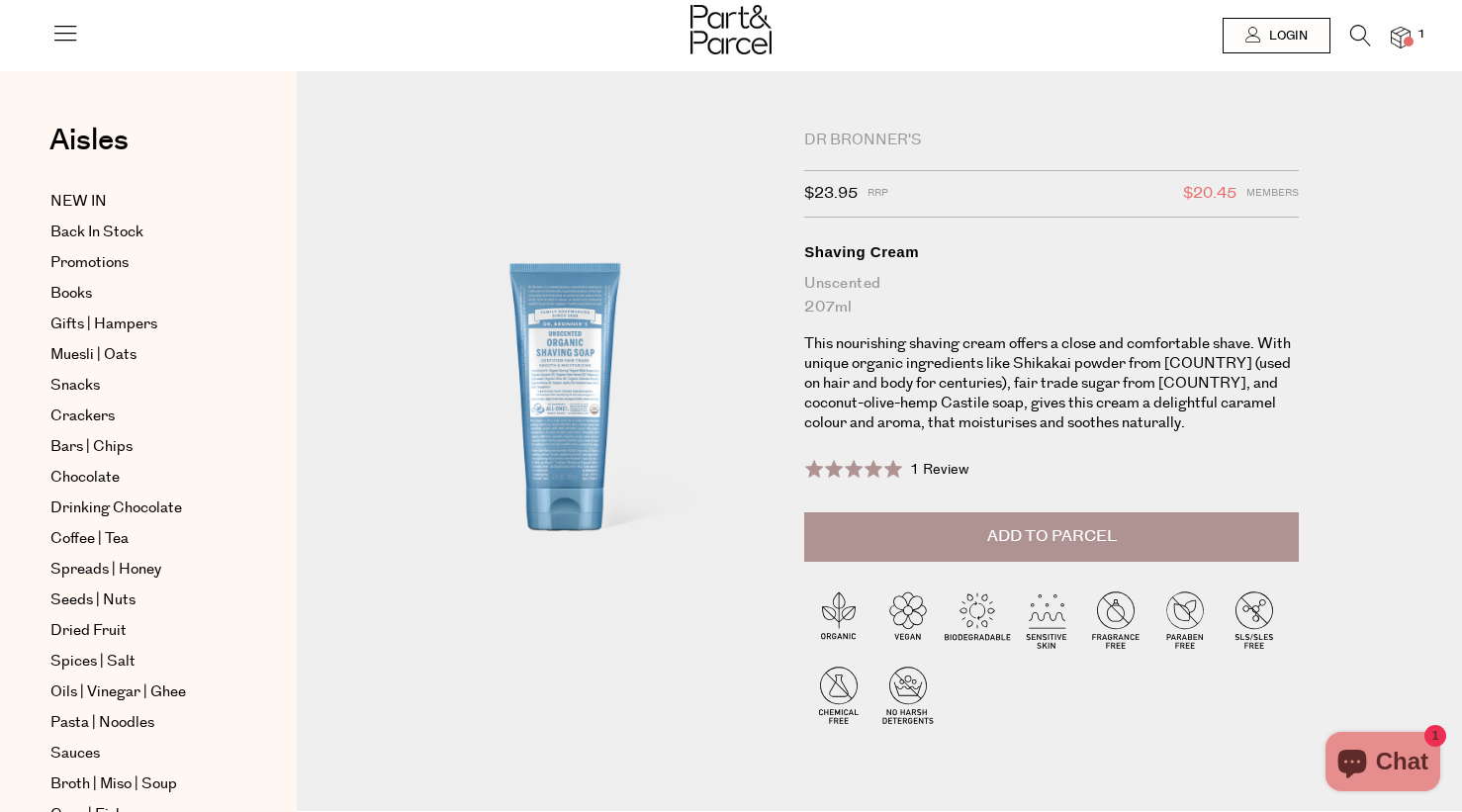 scroll, scrollTop: 0, scrollLeft: 0, axis: both 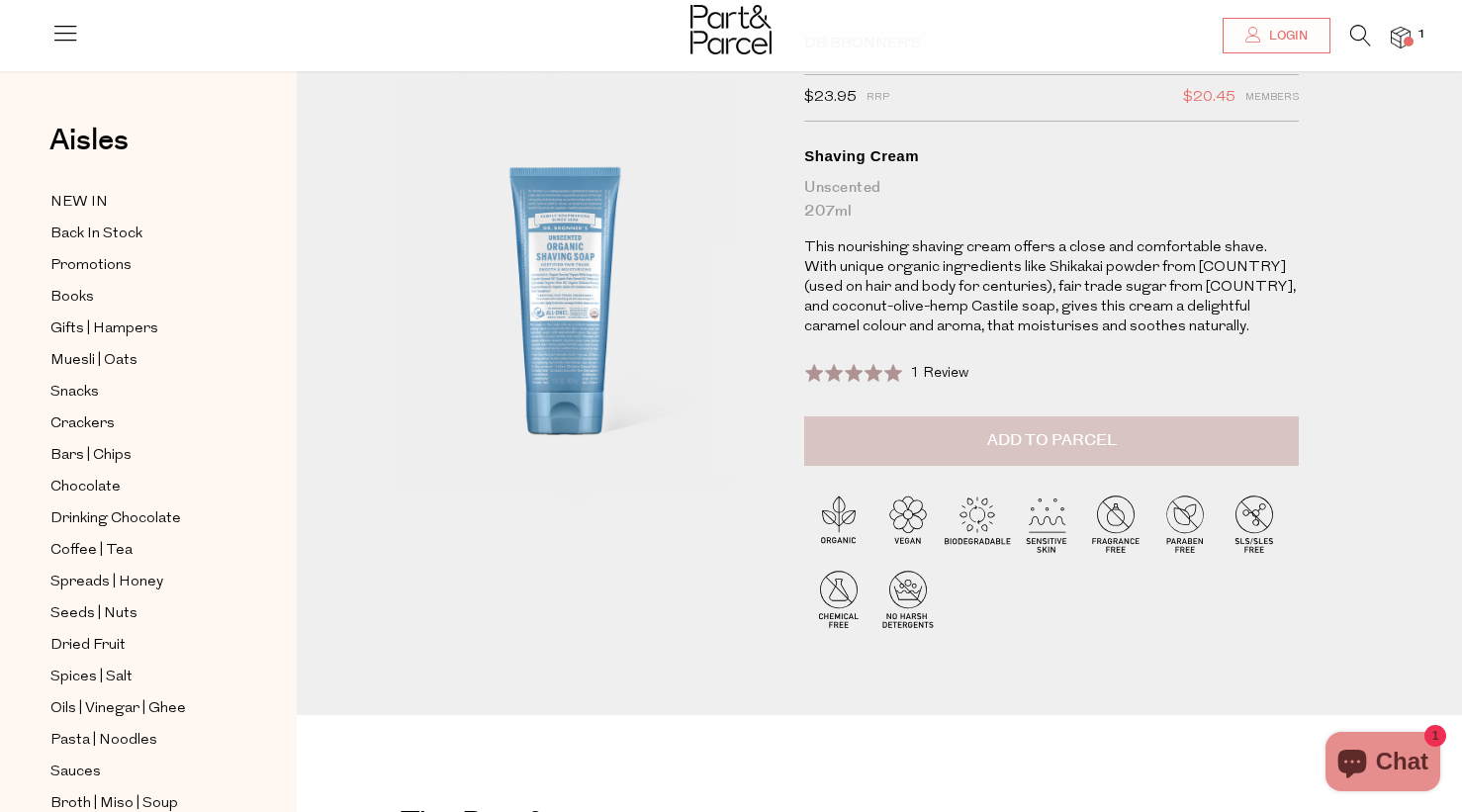 click on "Add to Parcel" at bounding box center [1051, 440] 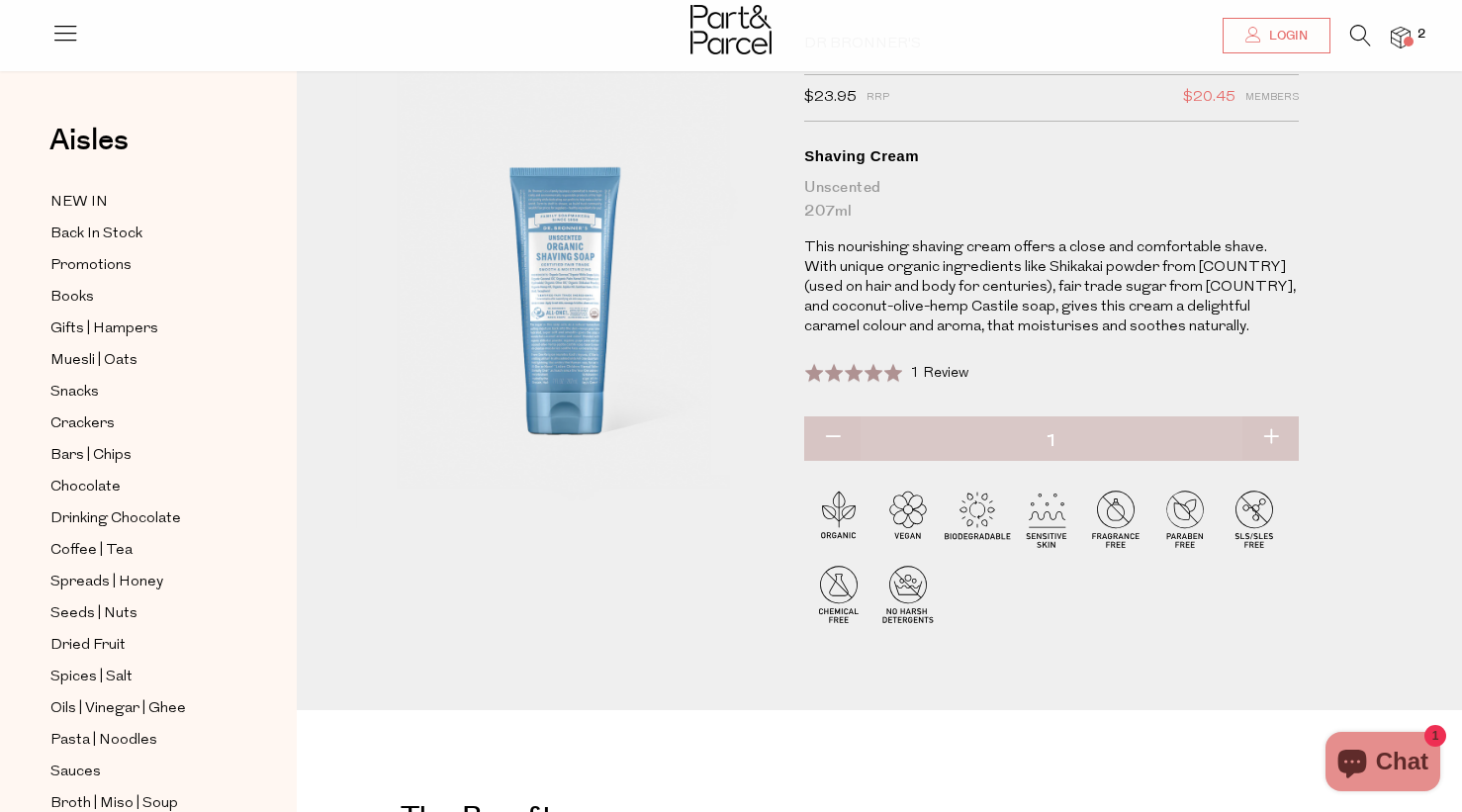 click at bounding box center (1270, 438) 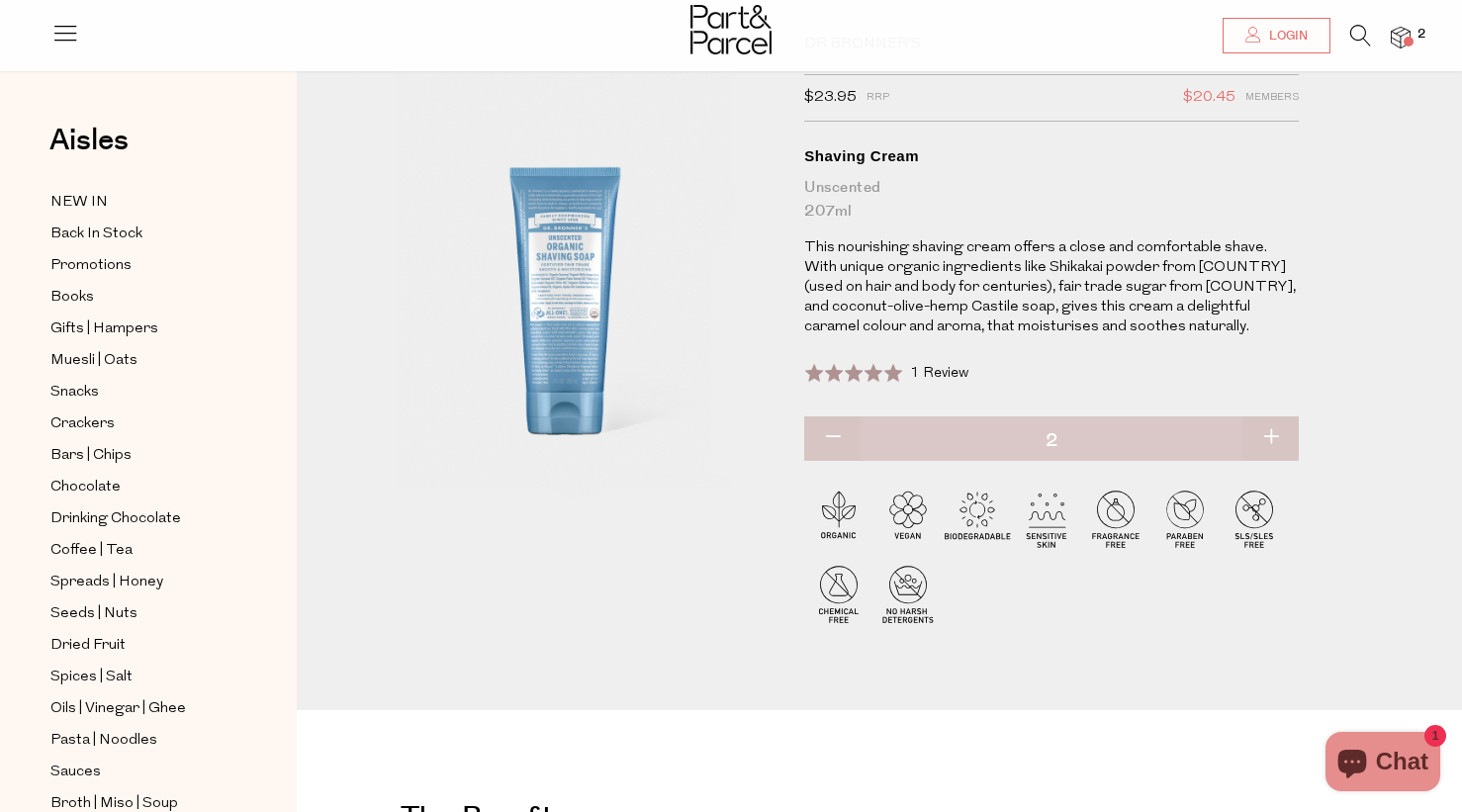 type on "2" 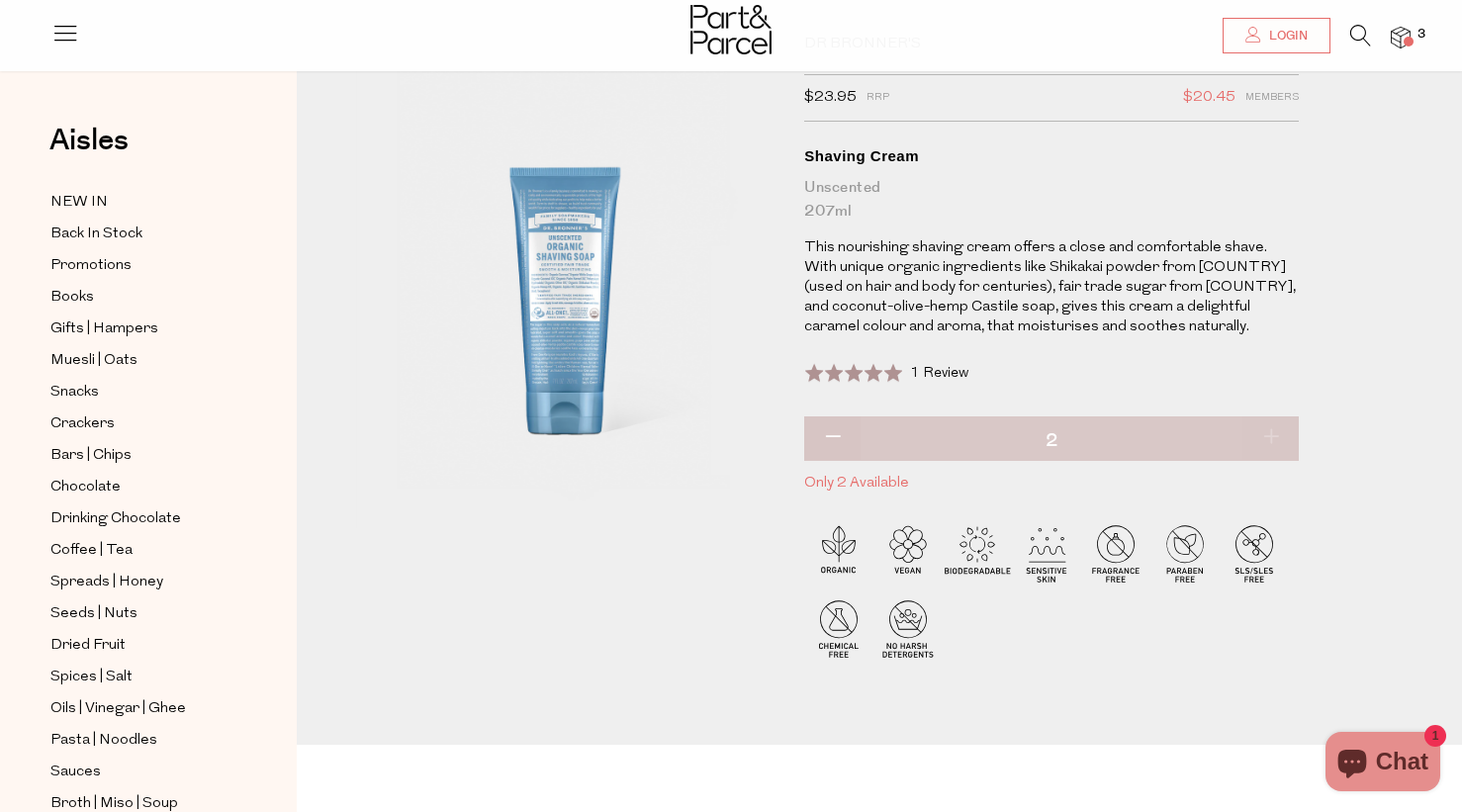 click on "Dr Bronner's
[CURRENCY][DECIMAL]
RRP
[CURRENCY][DECIMAL]
Members
Available:  In Stock
Shaving Cream
Unscented 207ml
This nourishing shaving cream offers a close and comfortable shave. With unique organic ingredients like Shikakai powder from [COUNTRY] (used on hair and body for centuries), fair trade sugar from [COUNTRY], and coconut-olive-hemp Castile soap, gives this cream a delightful caramel colour and aroma, that moisturises and soothes naturally.
Rated 5.0 out of 5
1 Review
Based on 1 review
Click to go to reviews
Default Title
2" at bounding box center [1058, 365] 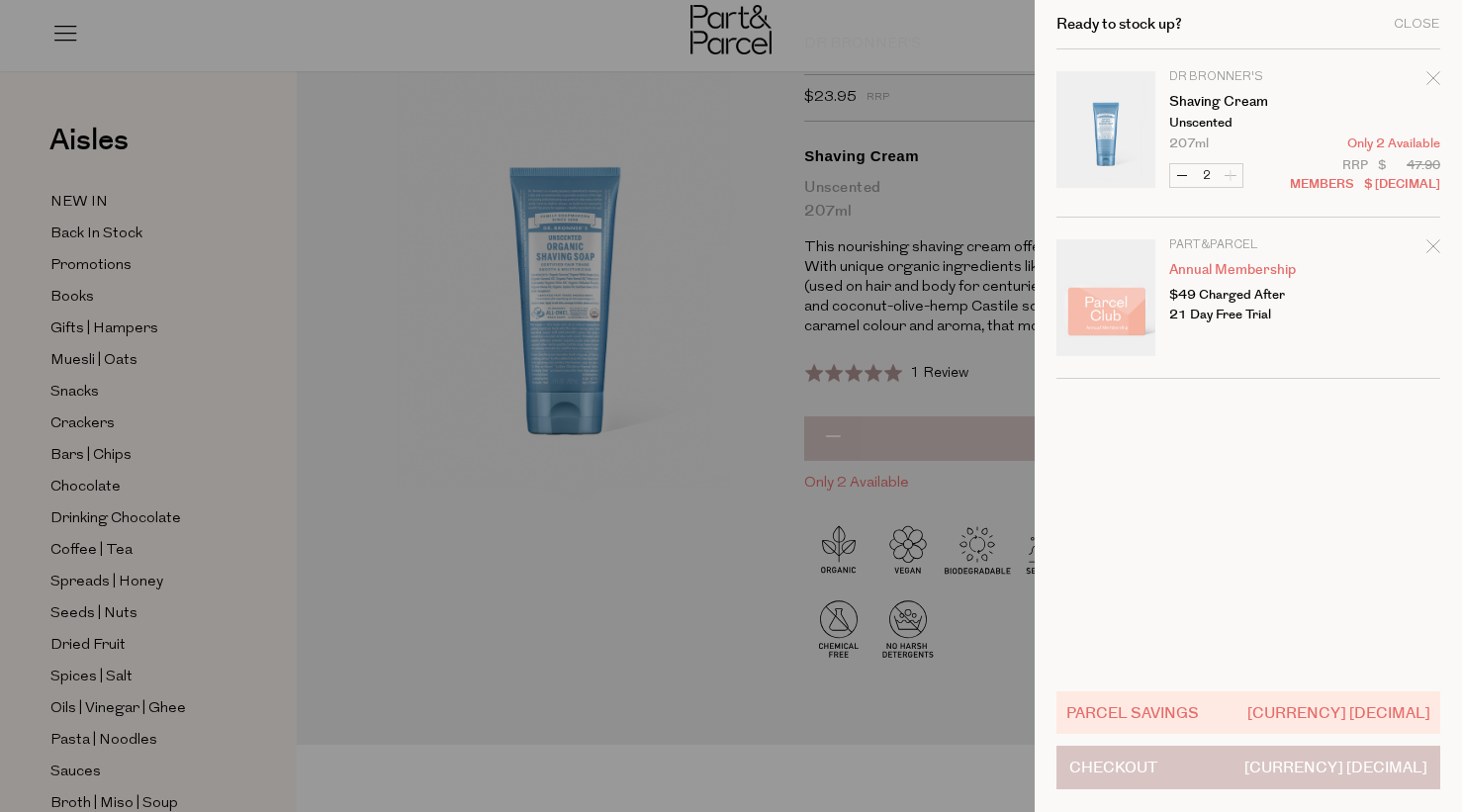 click on "Checkout [CURRENCY] [DECIMAL]" at bounding box center [1248, 767] 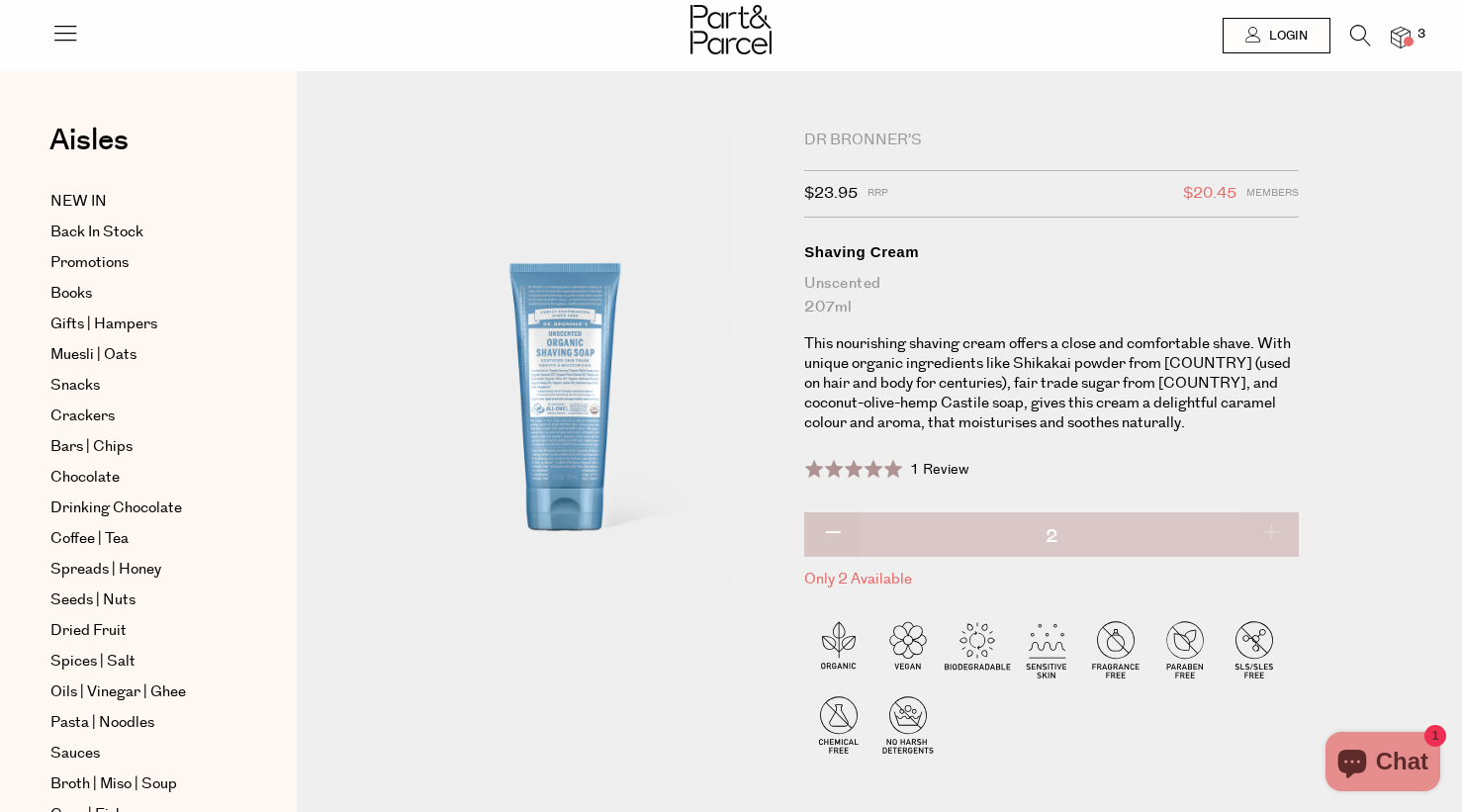 scroll, scrollTop: 0, scrollLeft: 0, axis: both 